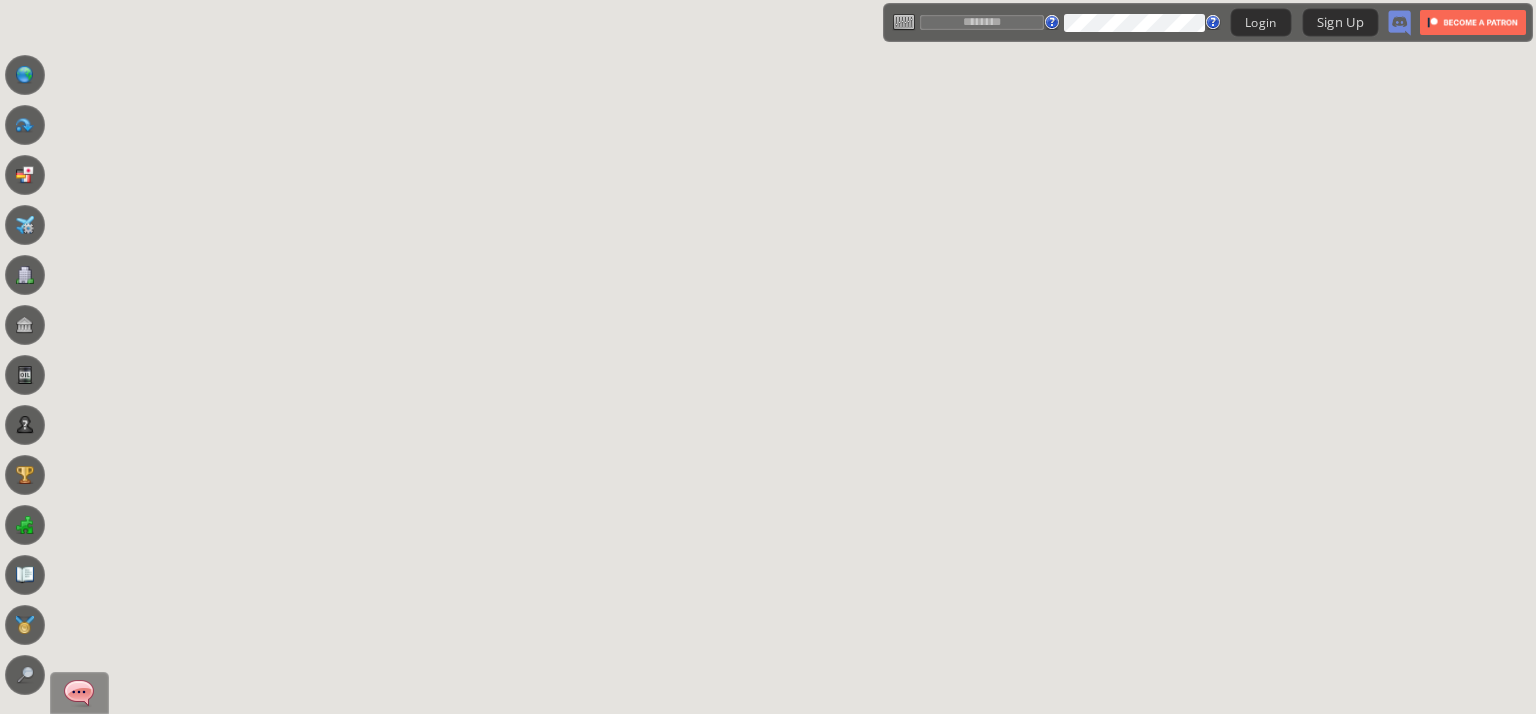 scroll, scrollTop: 0, scrollLeft: 0, axis: both 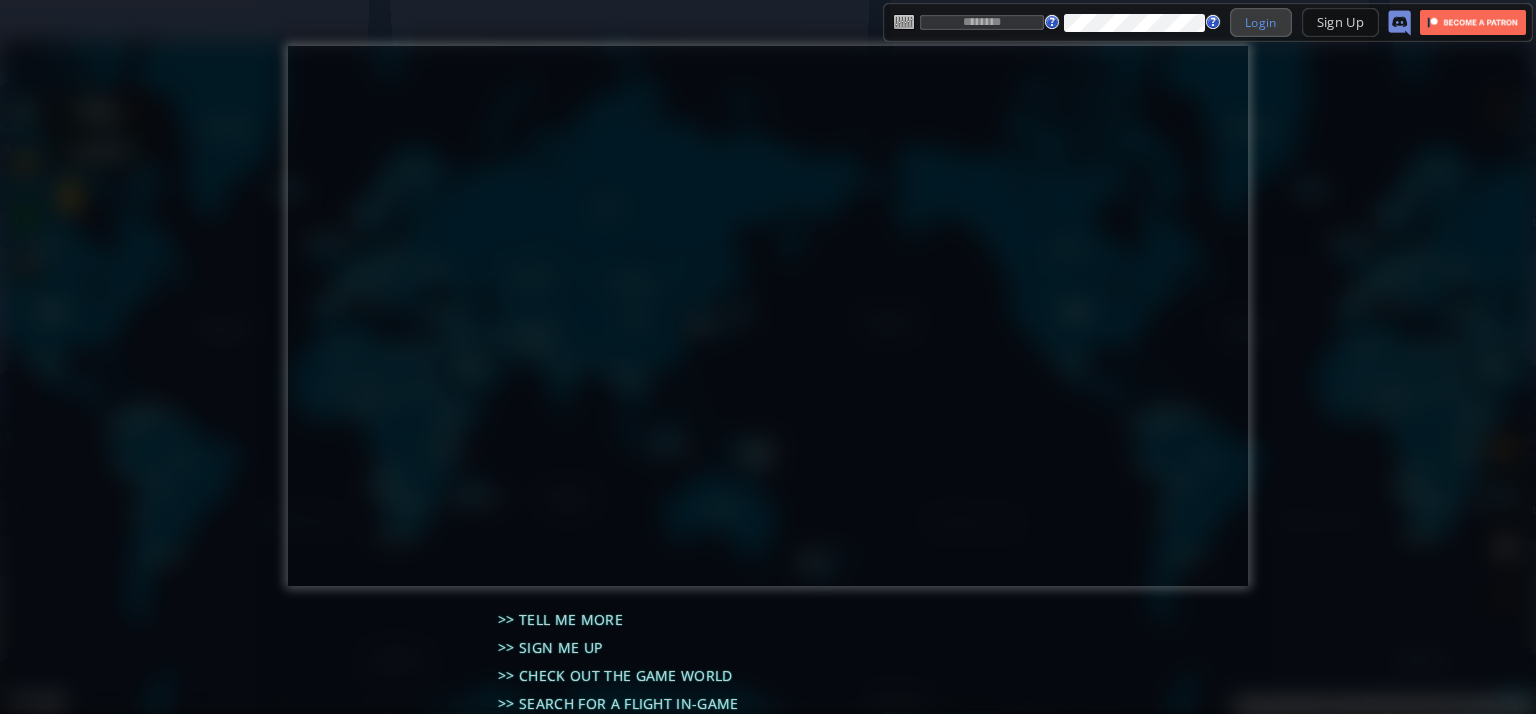 type on "**********" 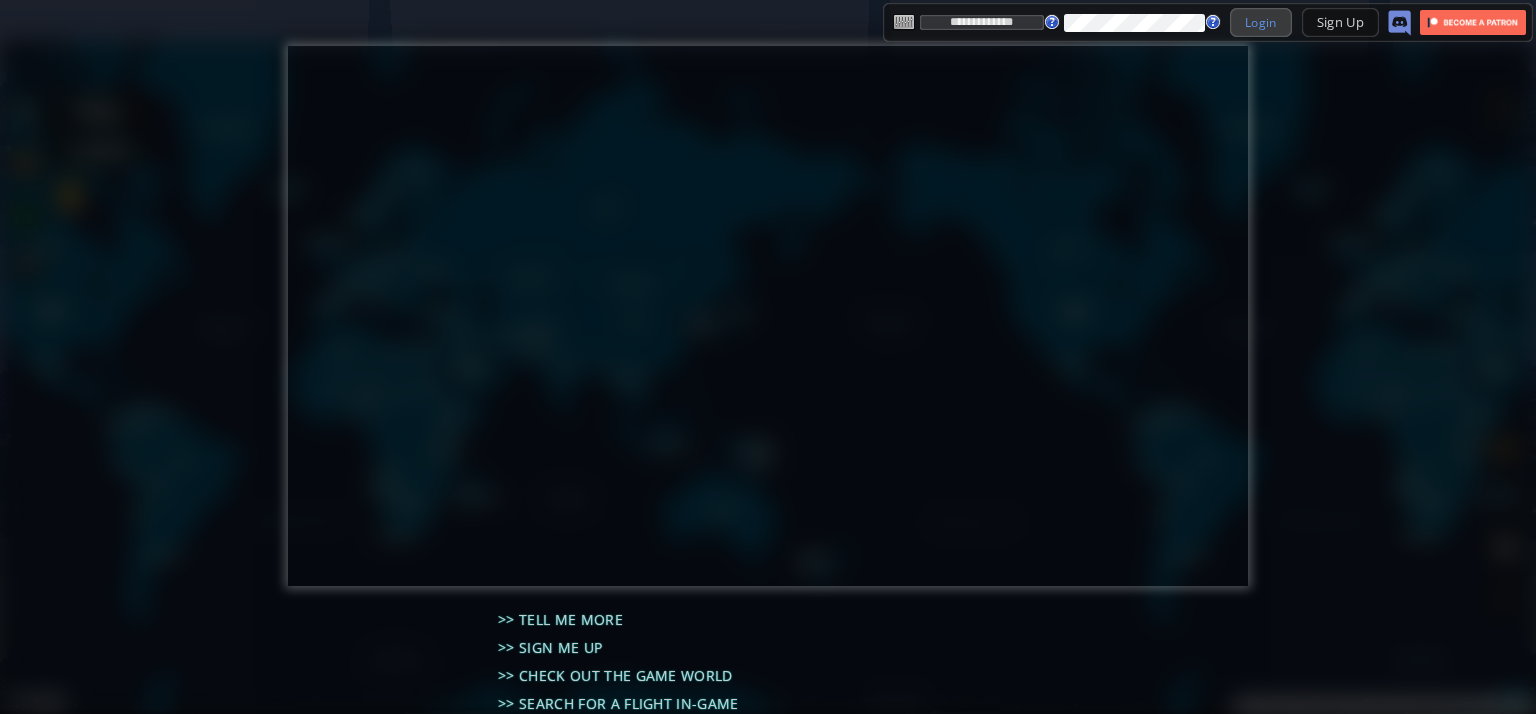 click on "Login" at bounding box center [1261, 22] 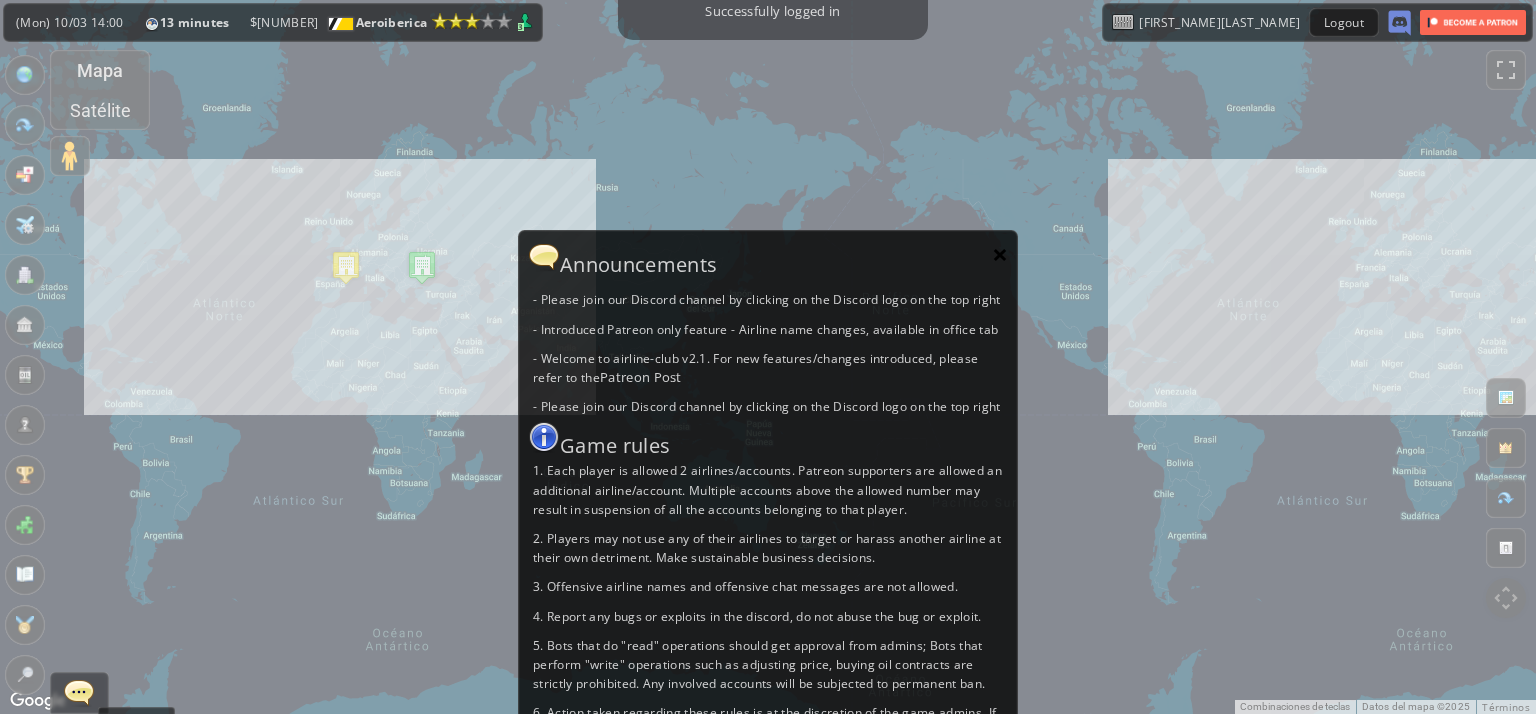 click on "×" at bounding box center (1000, 254) 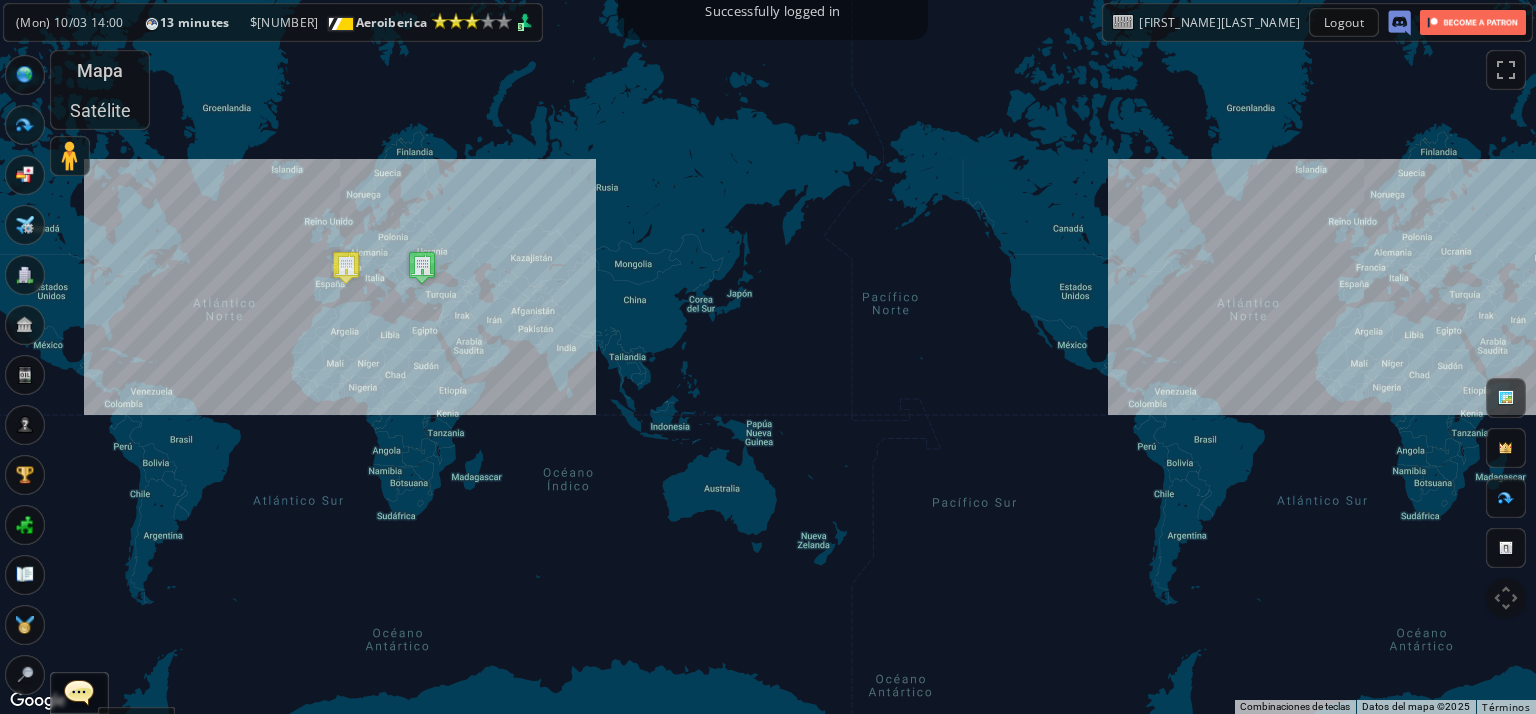 click on "**********" at bounding box center [768, 377] 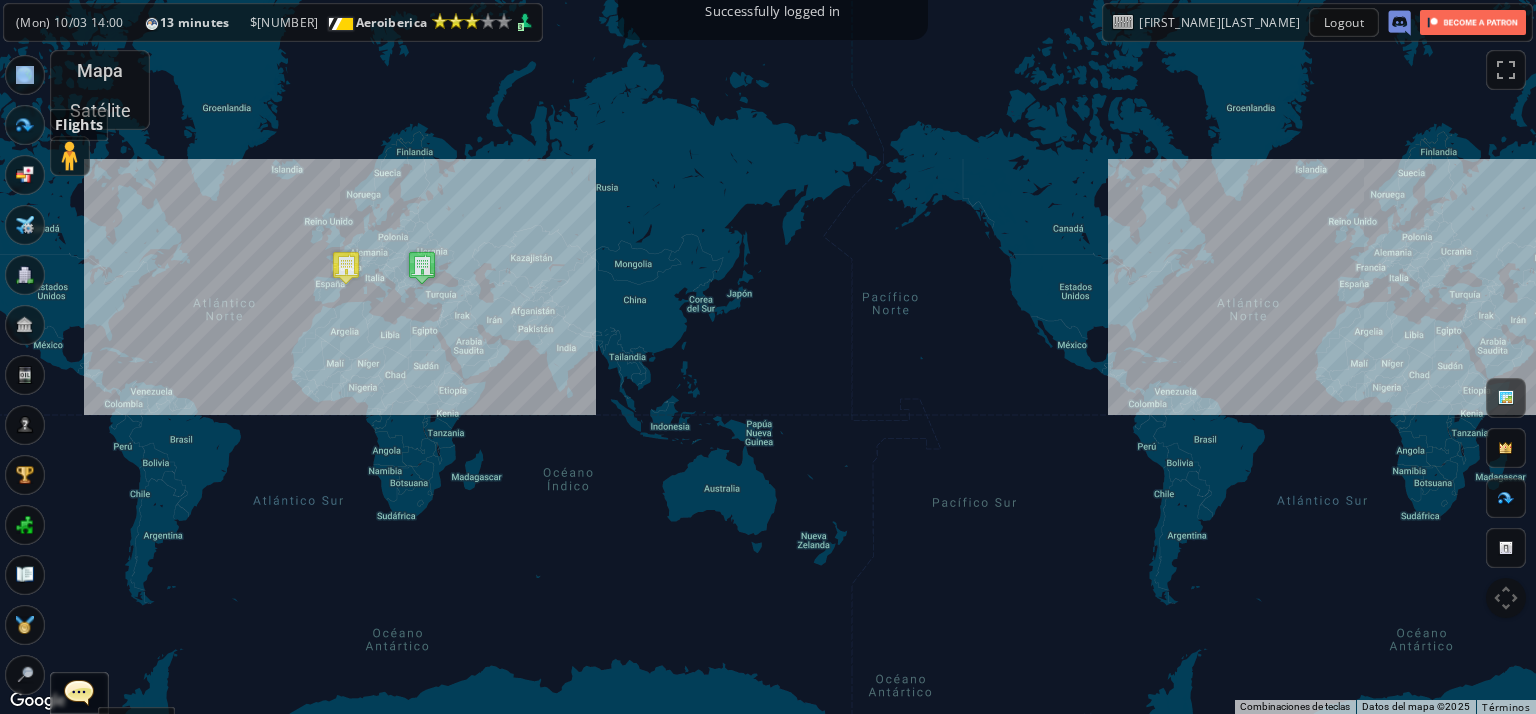 click at bounding box center (25, 125) 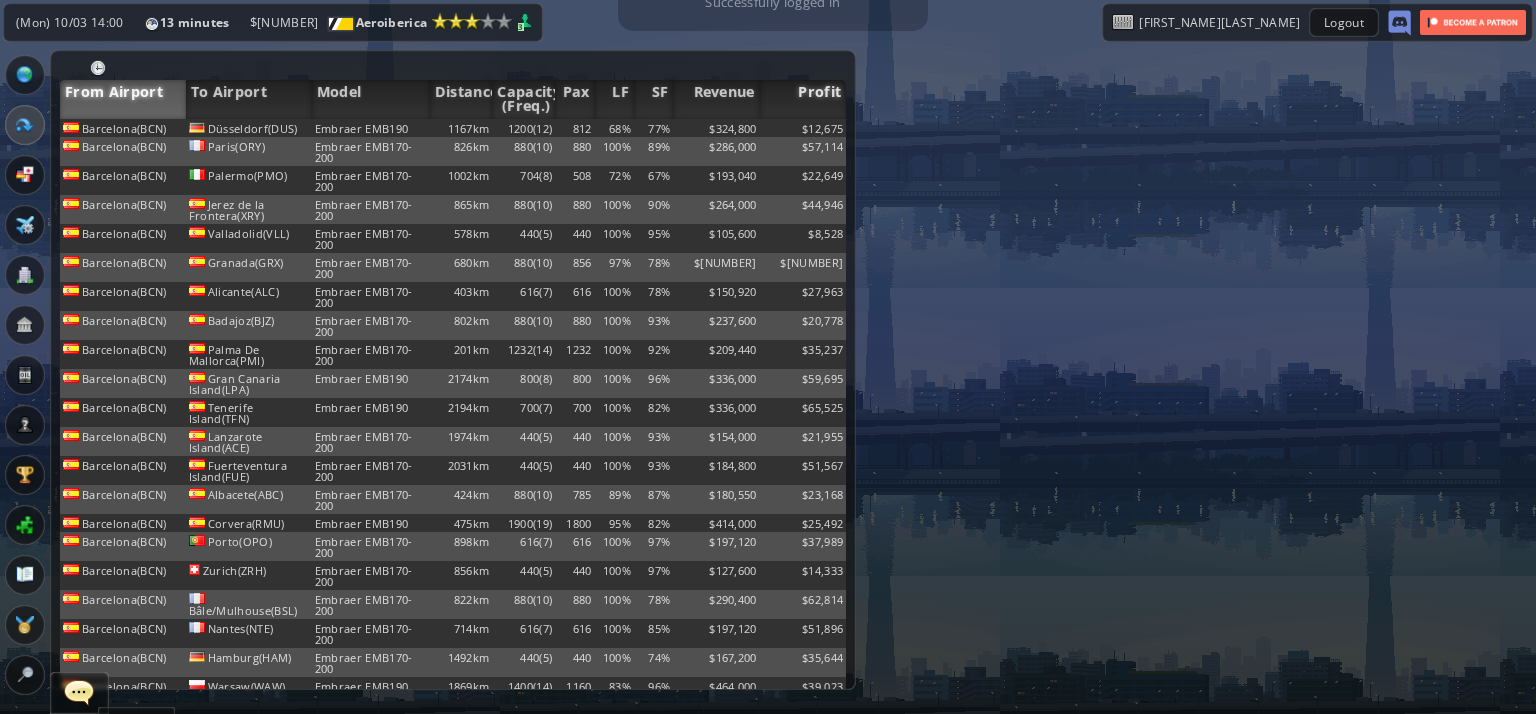 click on "Profit" at bounding box center (803, 99) 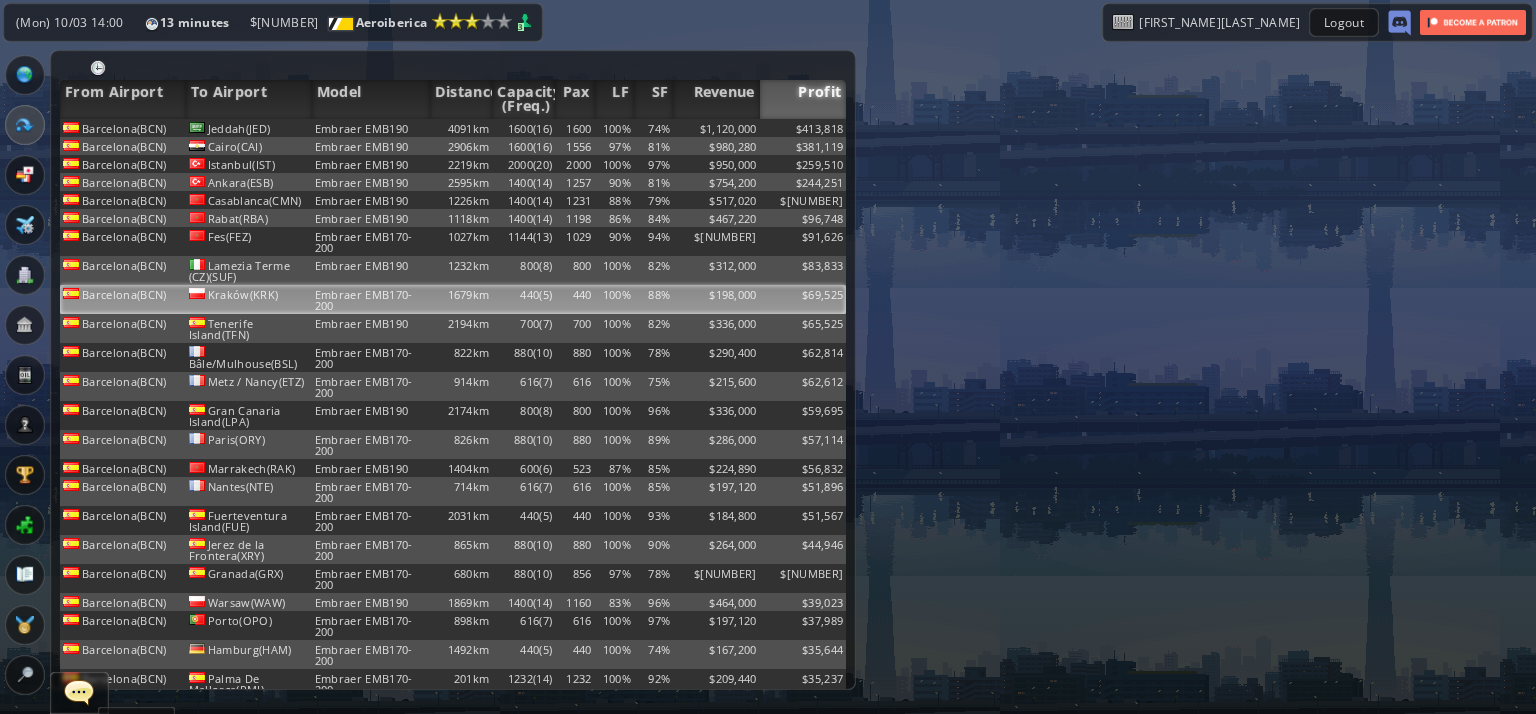 click on "Embraer EMB170-200" at bounding box center [371, 128] 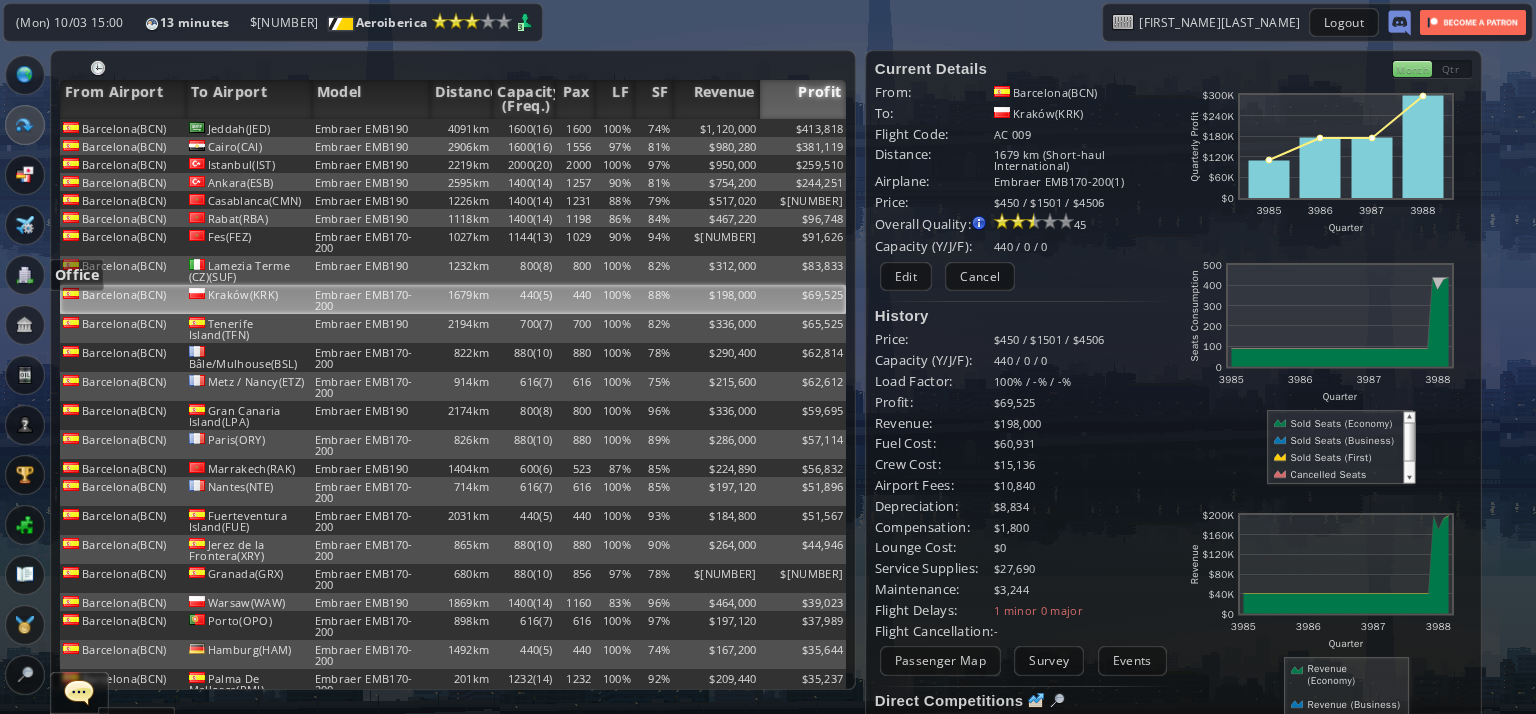 click at bounding box center (25, 275) 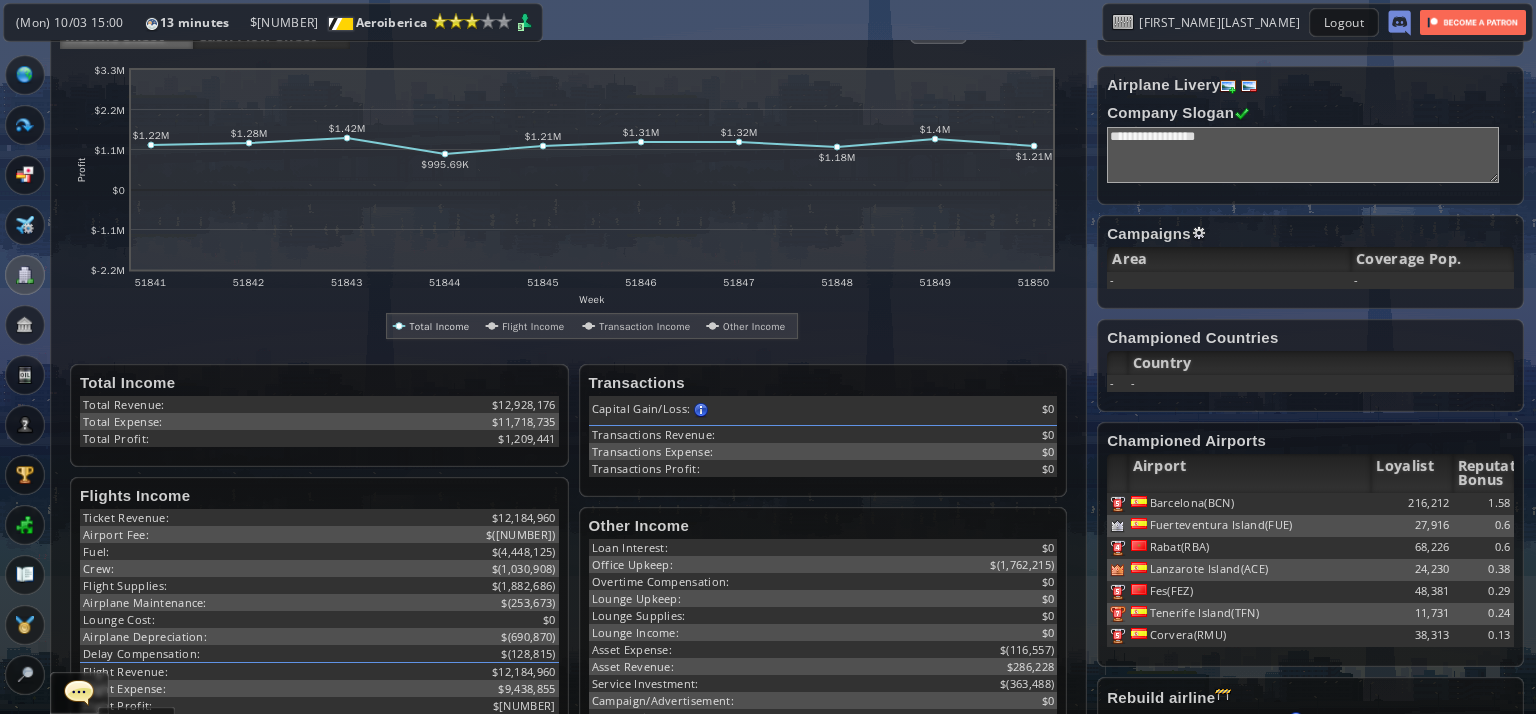 scroll, scrollTop: 0, scrollLeft: 0, axis: both 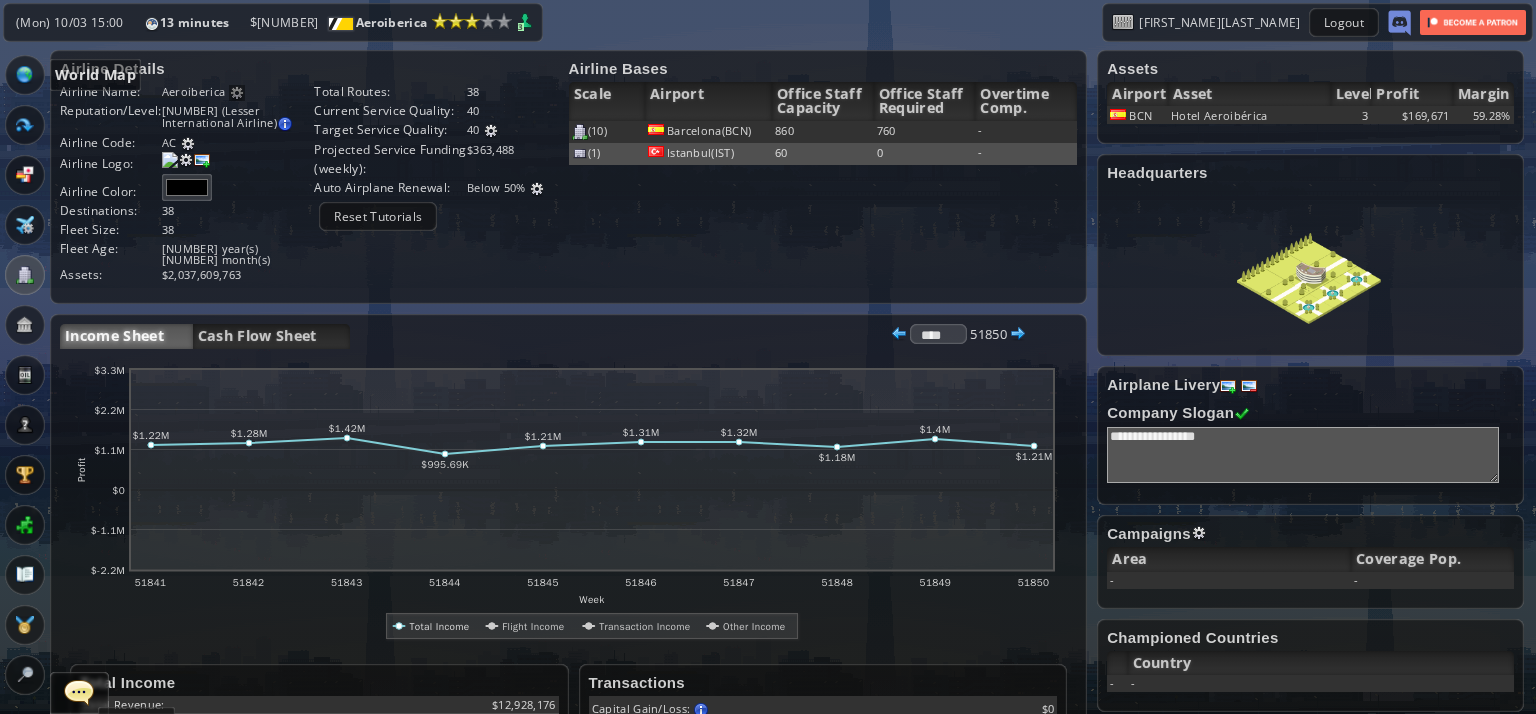 click at bounding box center [25, 75] 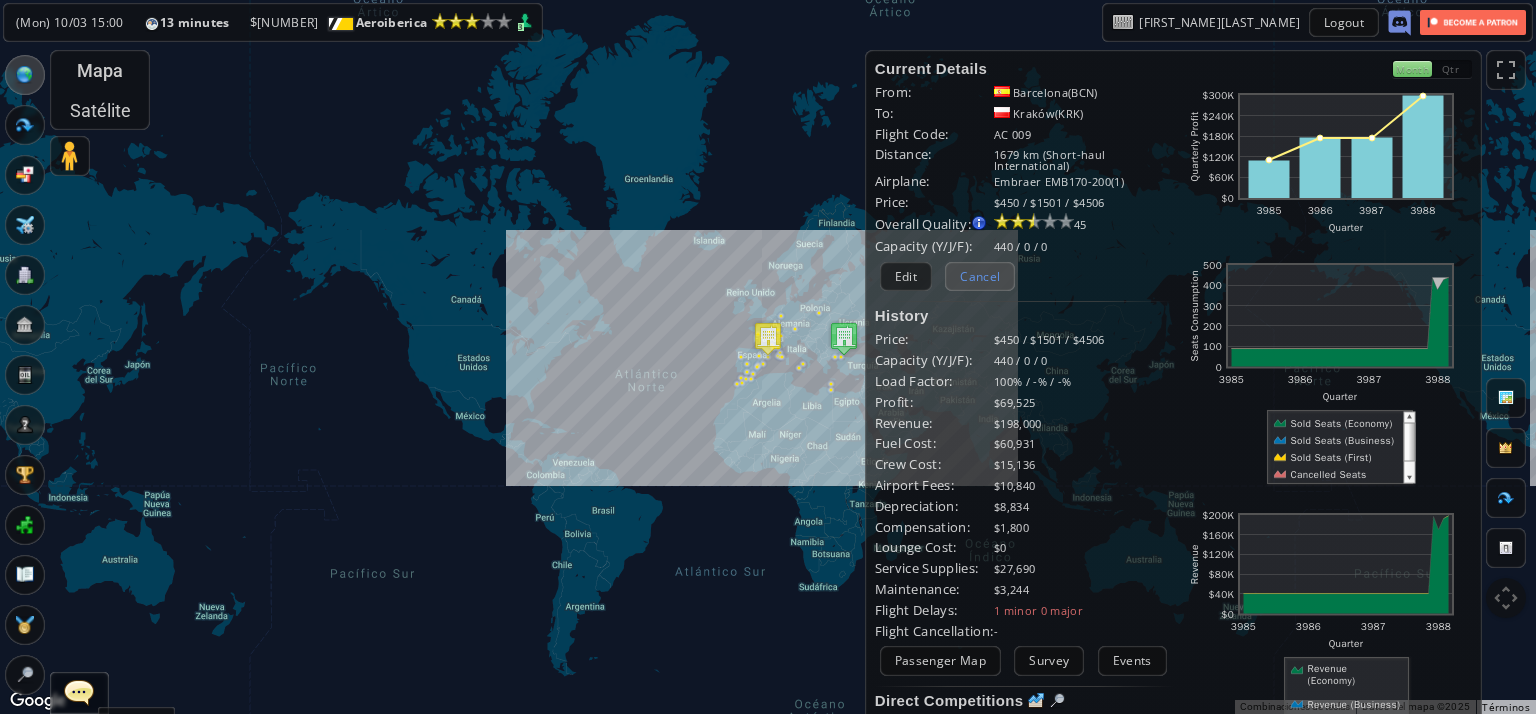 click on "Cancel" at bounding box center [980, 276] 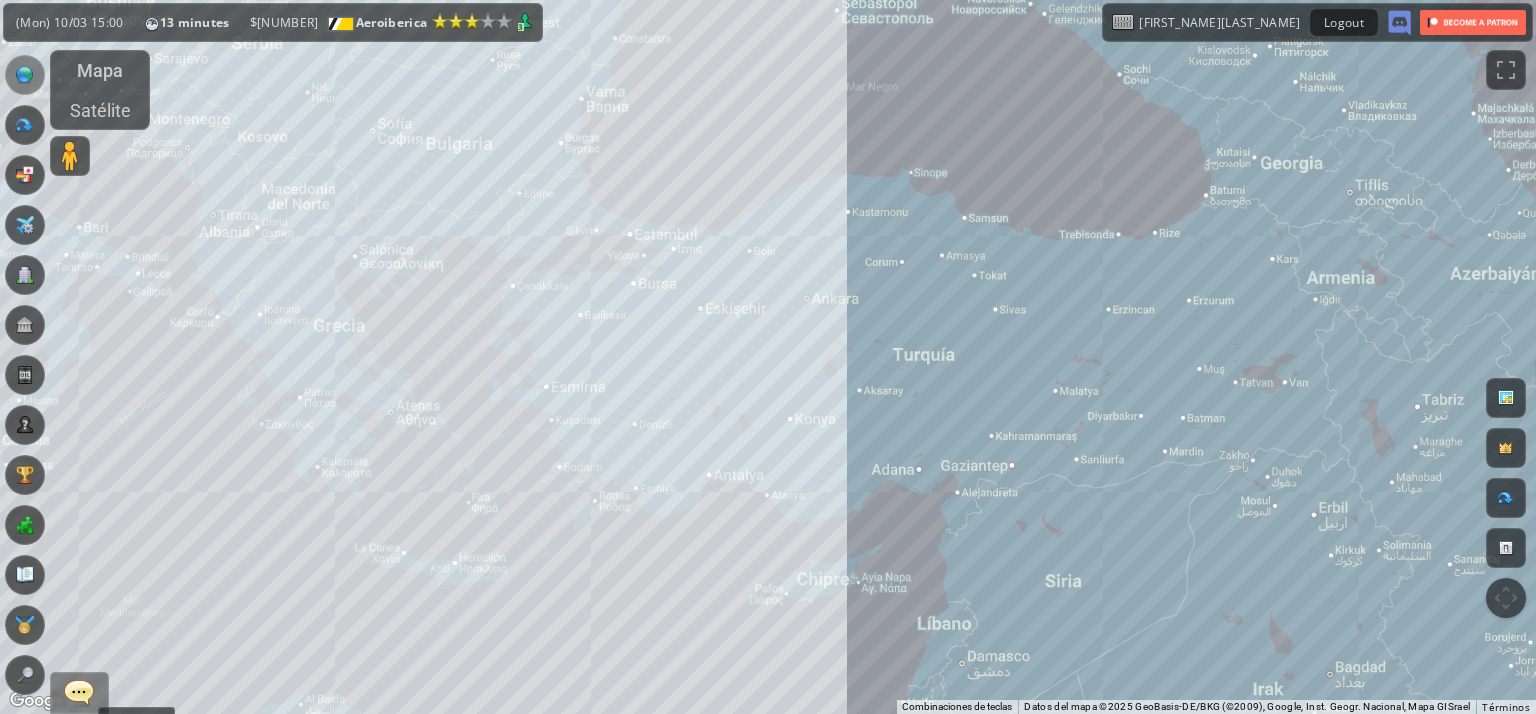 drag, startPoint x: 1037, startPoint y: 441, endPoint x: 846, endPoint y: 415, distance: 192.7615 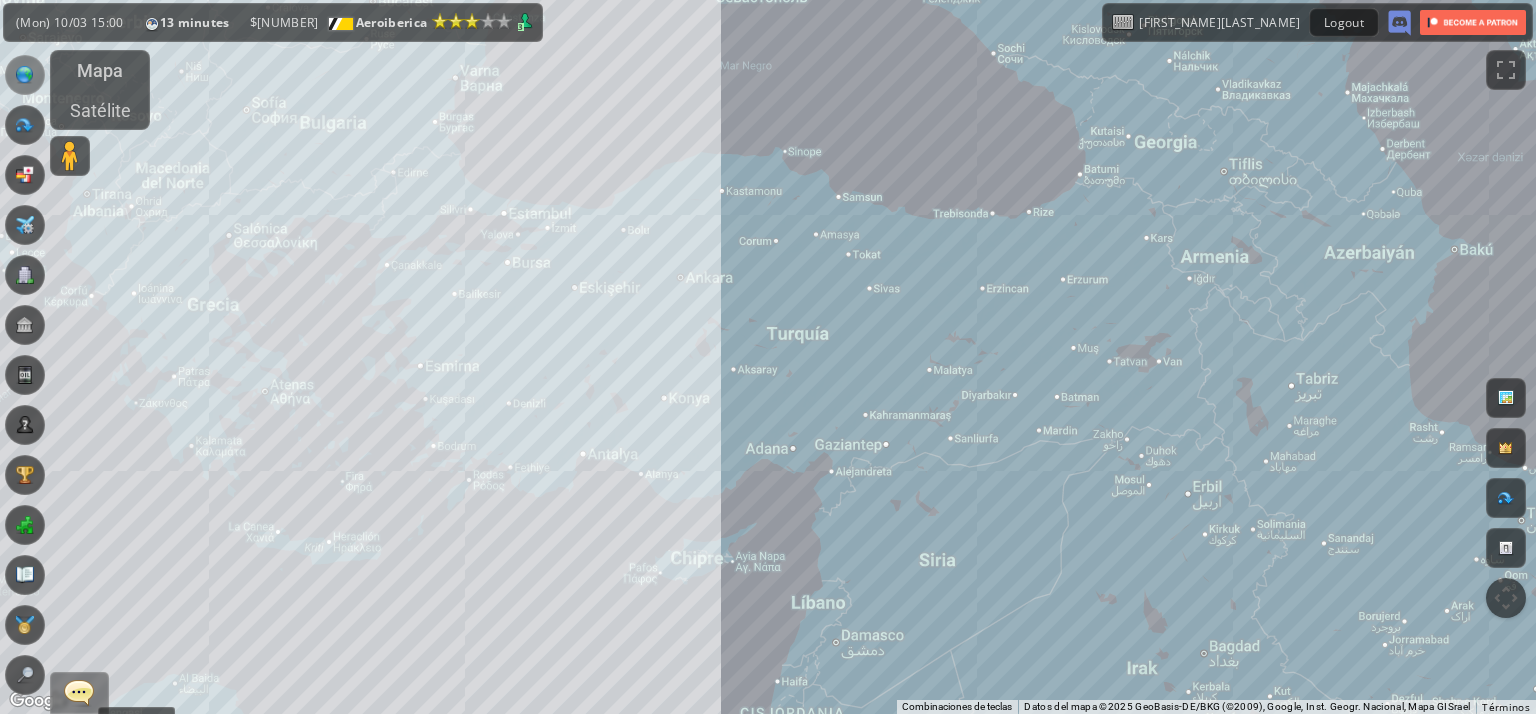 click on "Para desplazarte, pulsa las teclas de flecha." at bounding box center [768, 357] 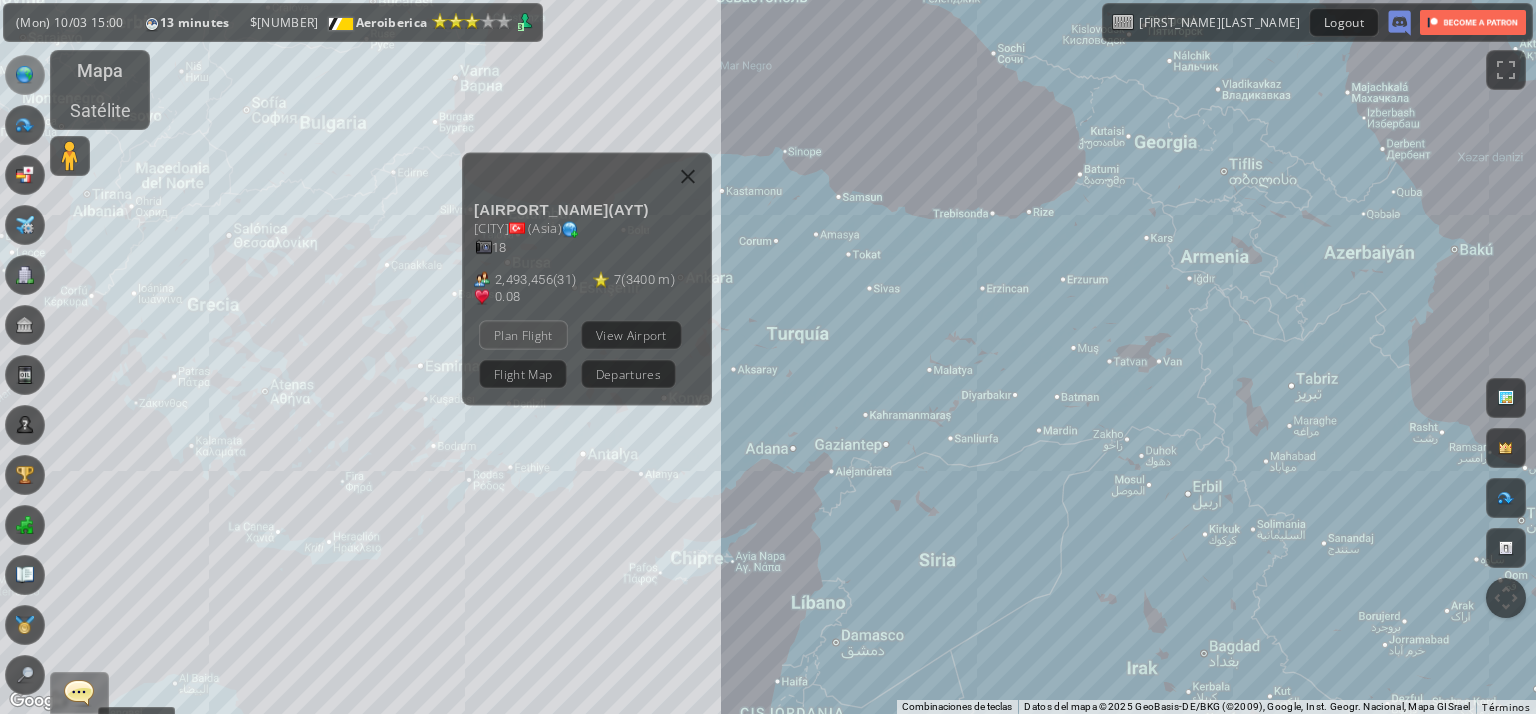 click on "Plan Flight" at bounding box center (523, 335) 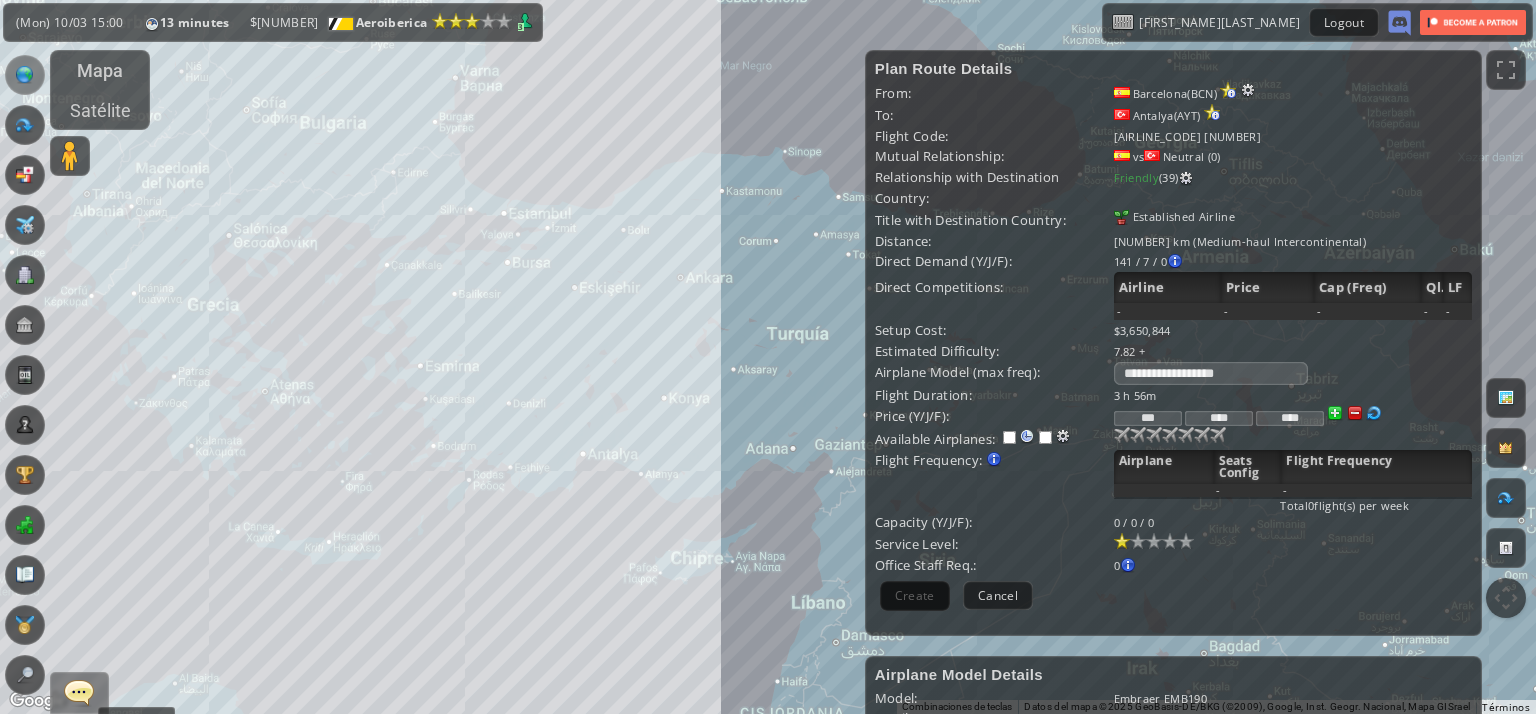 click on "**********" at bounding box center (1293, 93) 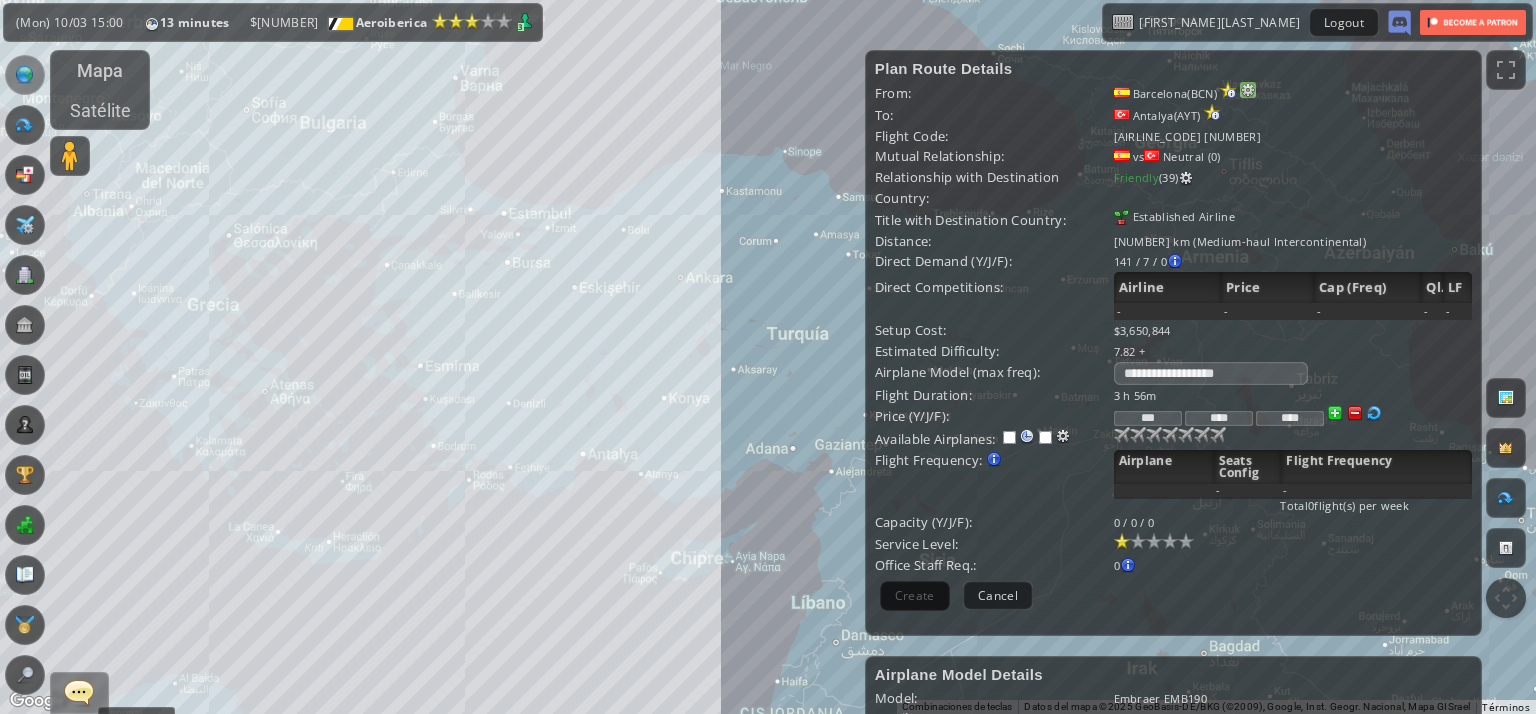 click at bounding box center (1248, 90) 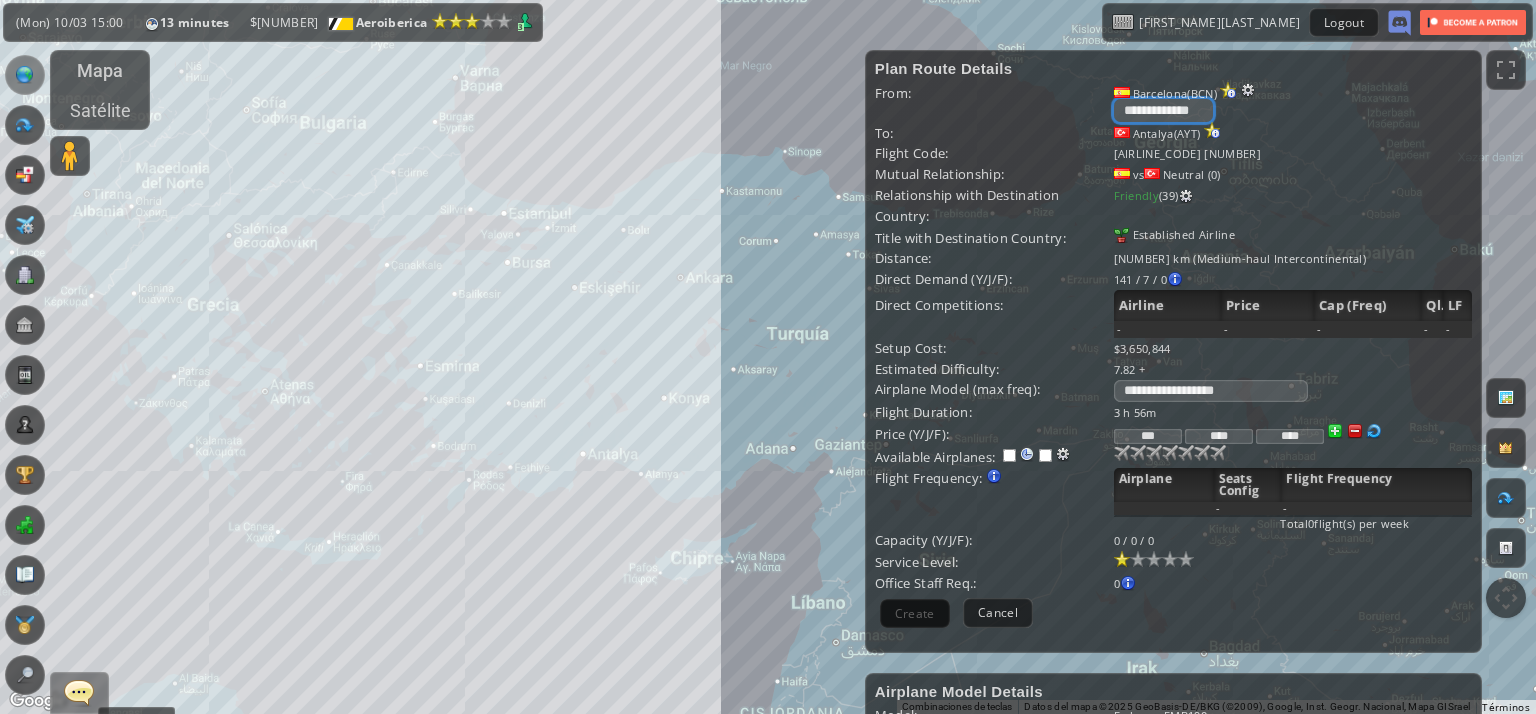 click on "**********" at bounding box center (1163, 110) 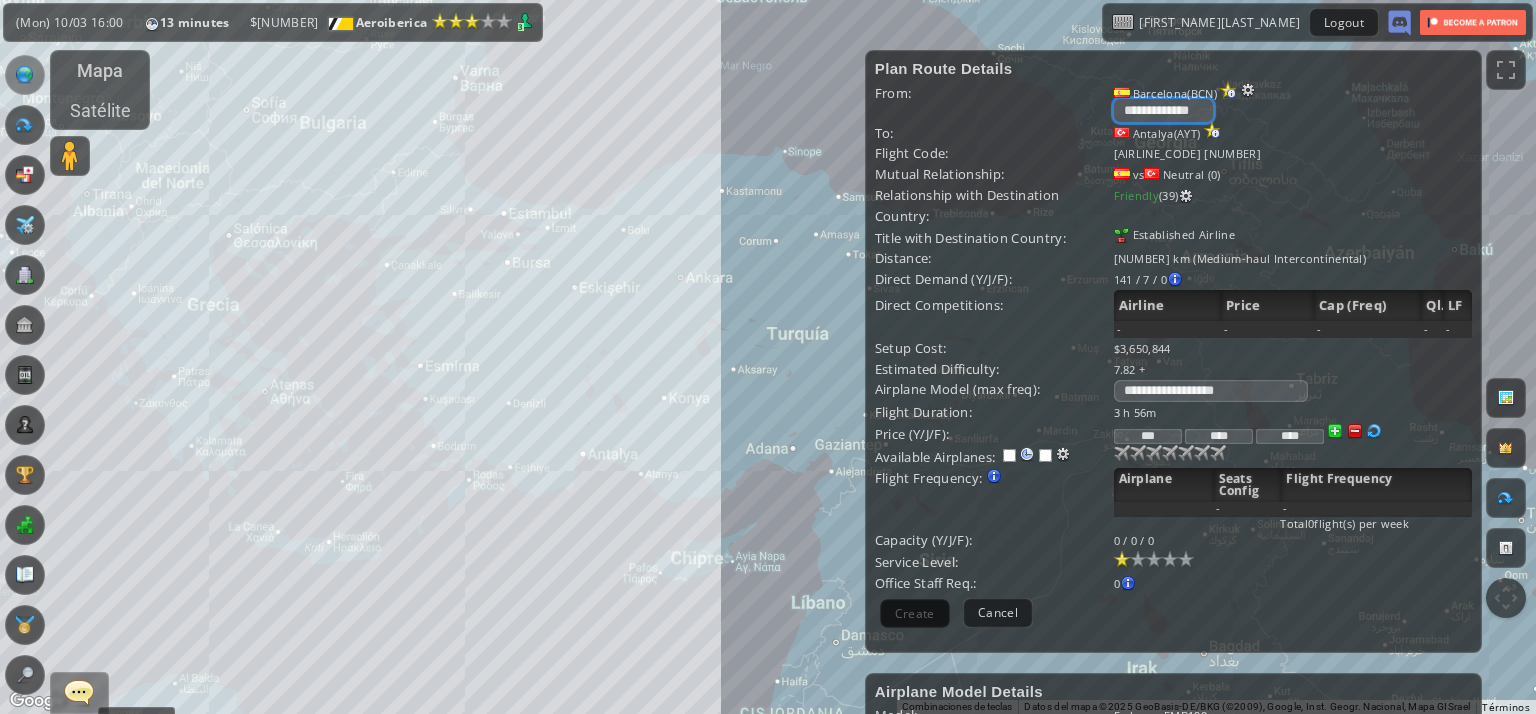 select on "****" 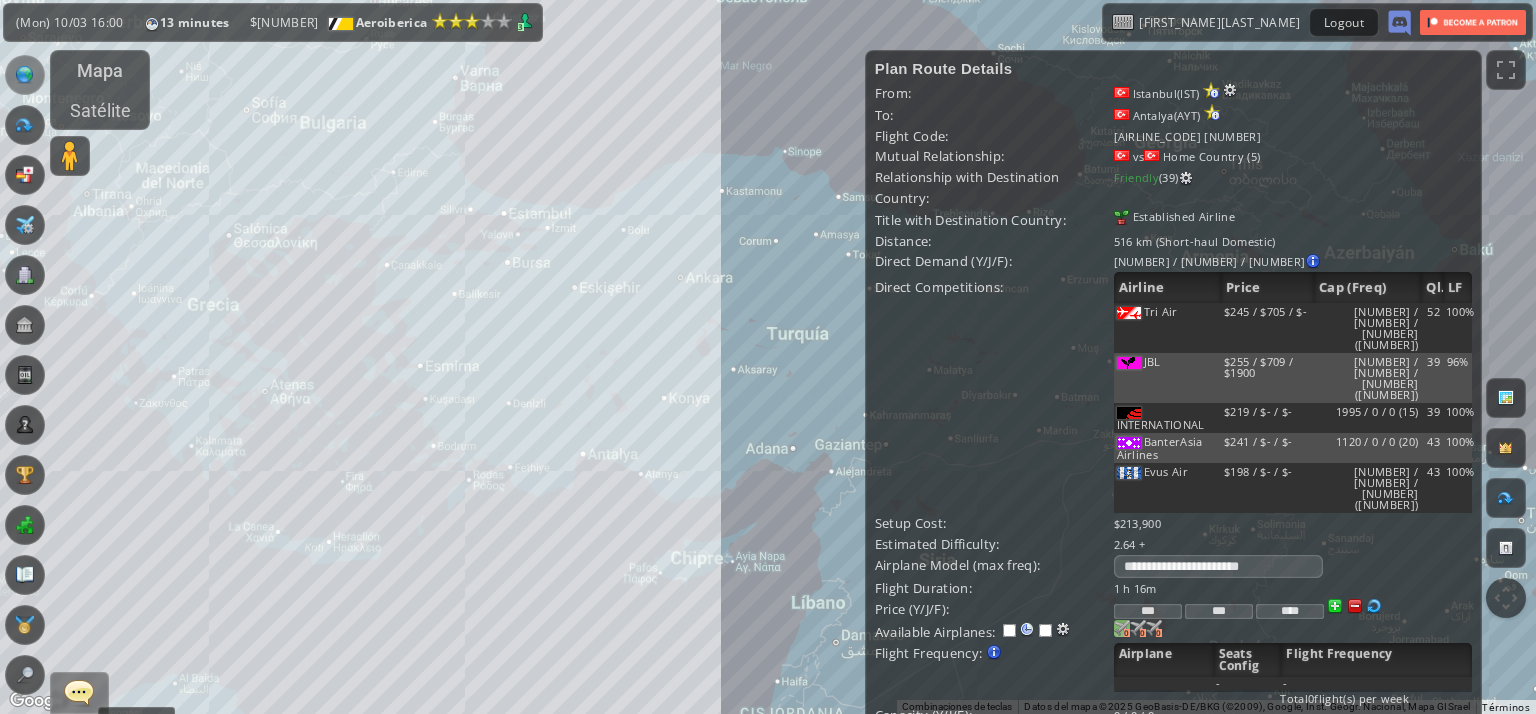 click at bounding box center [1122, 628] 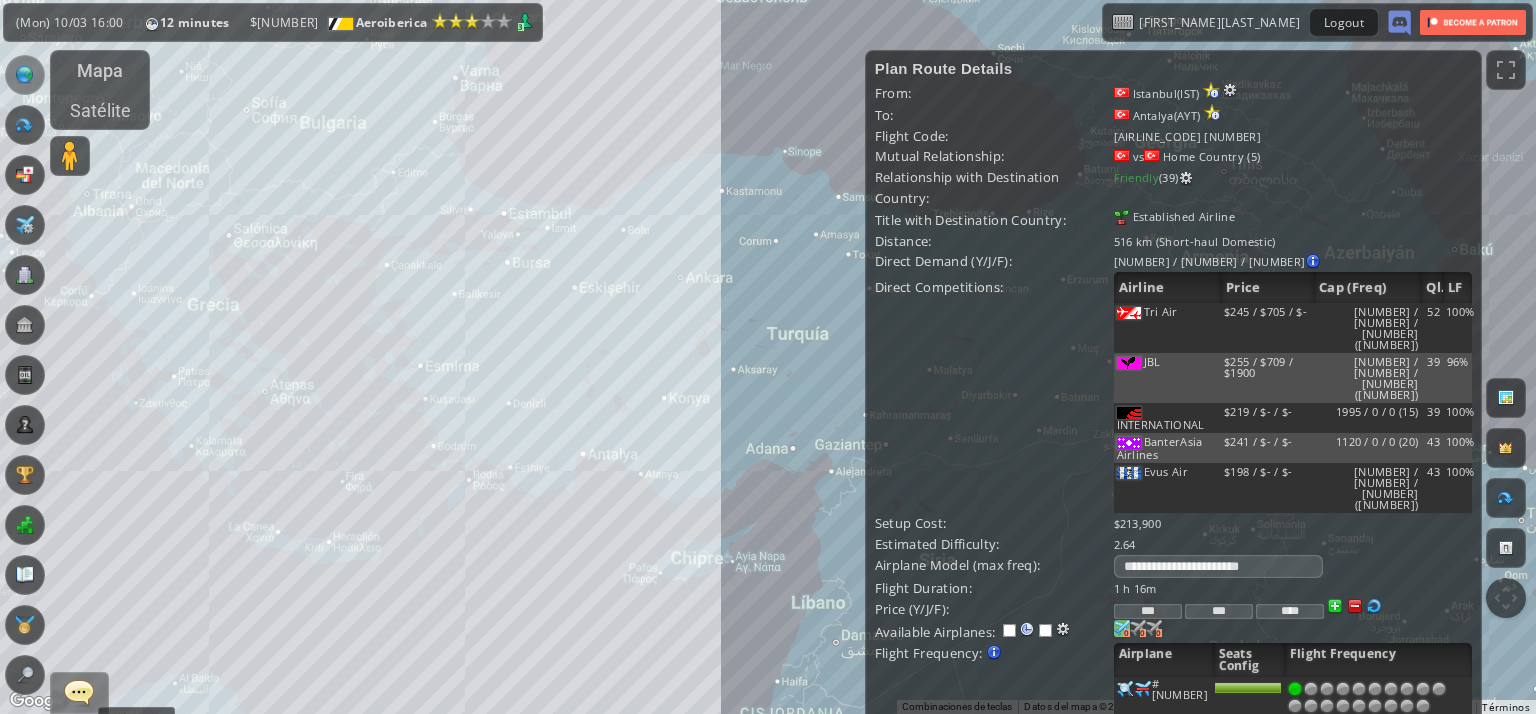 scroll, scrollTop: 100, scrollLeft: 0, axis: vertical 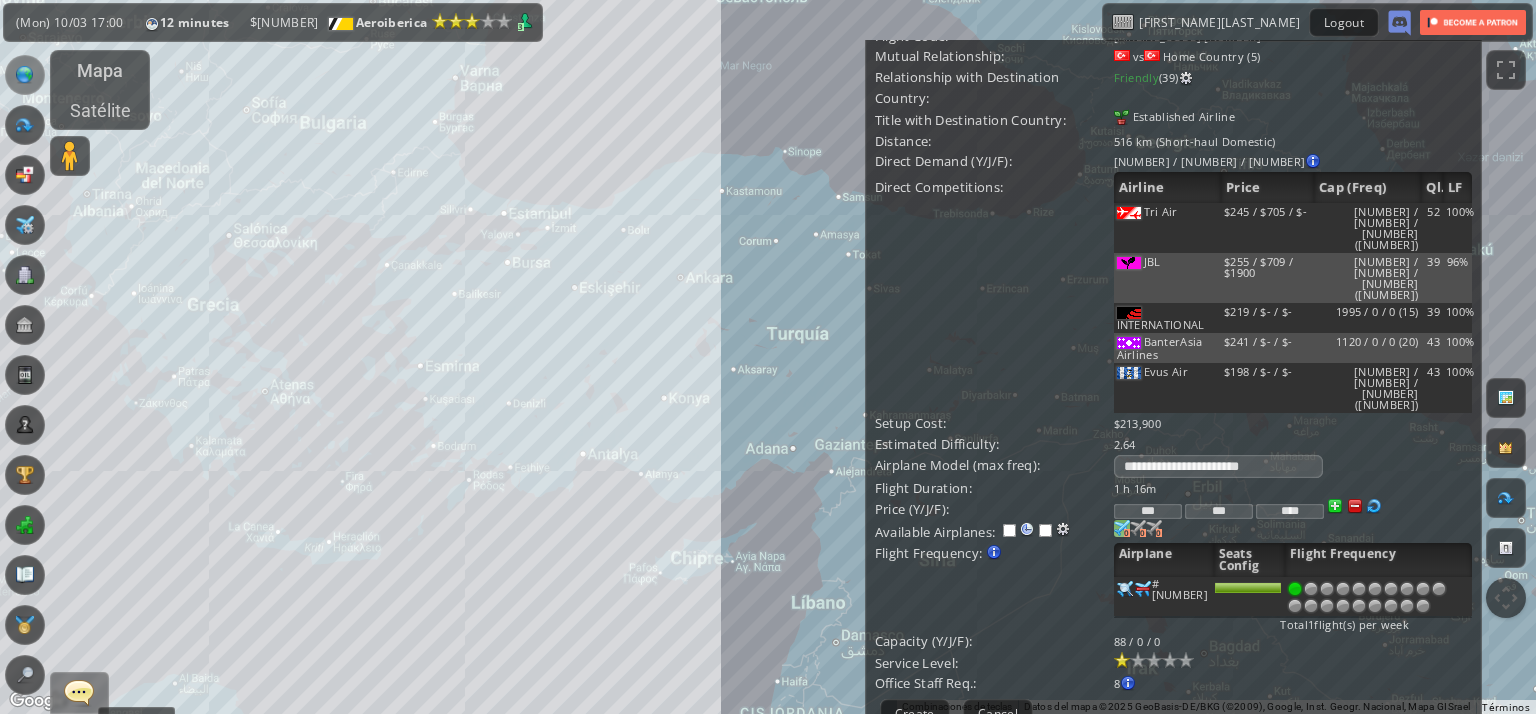 drag, startPoint x: 1135, startPoint y: 403, endPoint x: 1101, endPoint y: 423, distance: 39.446167 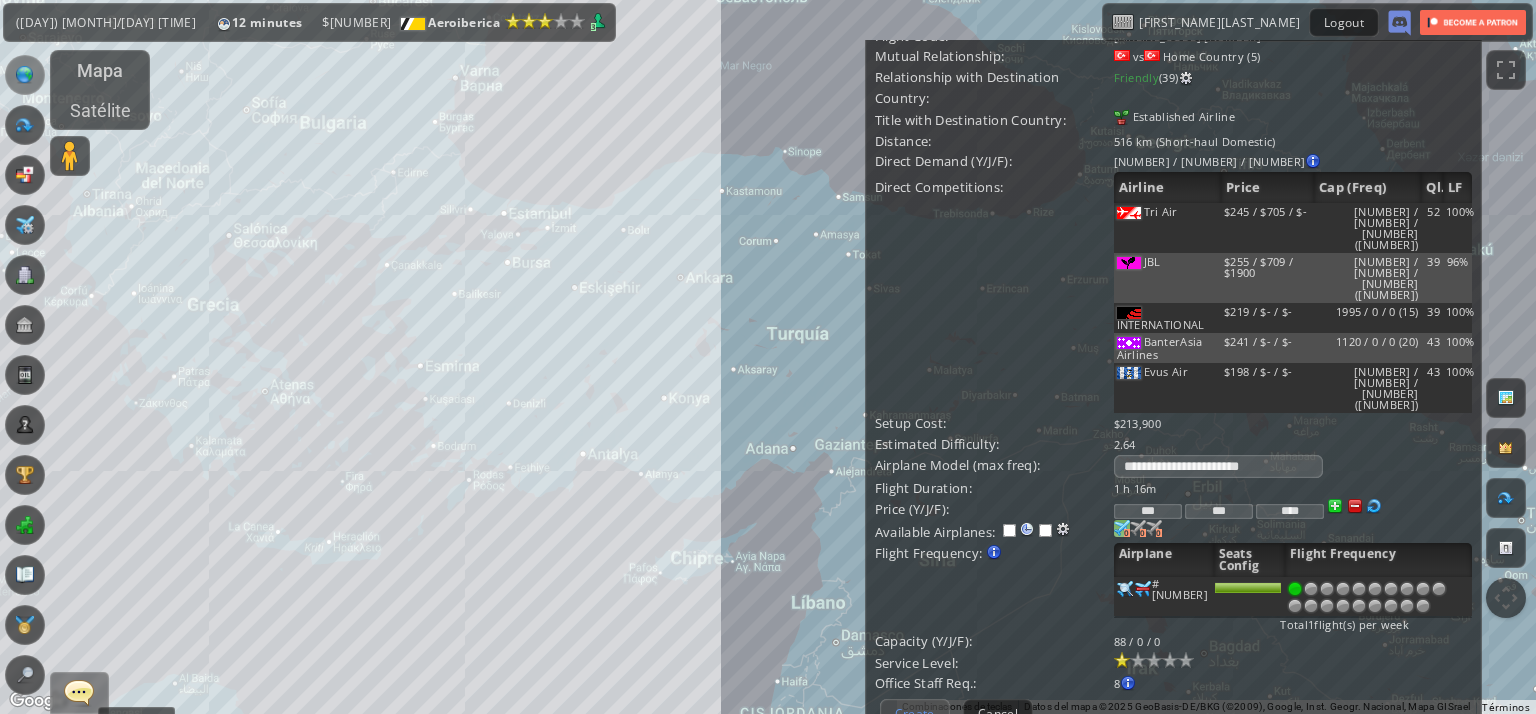 type on "***" 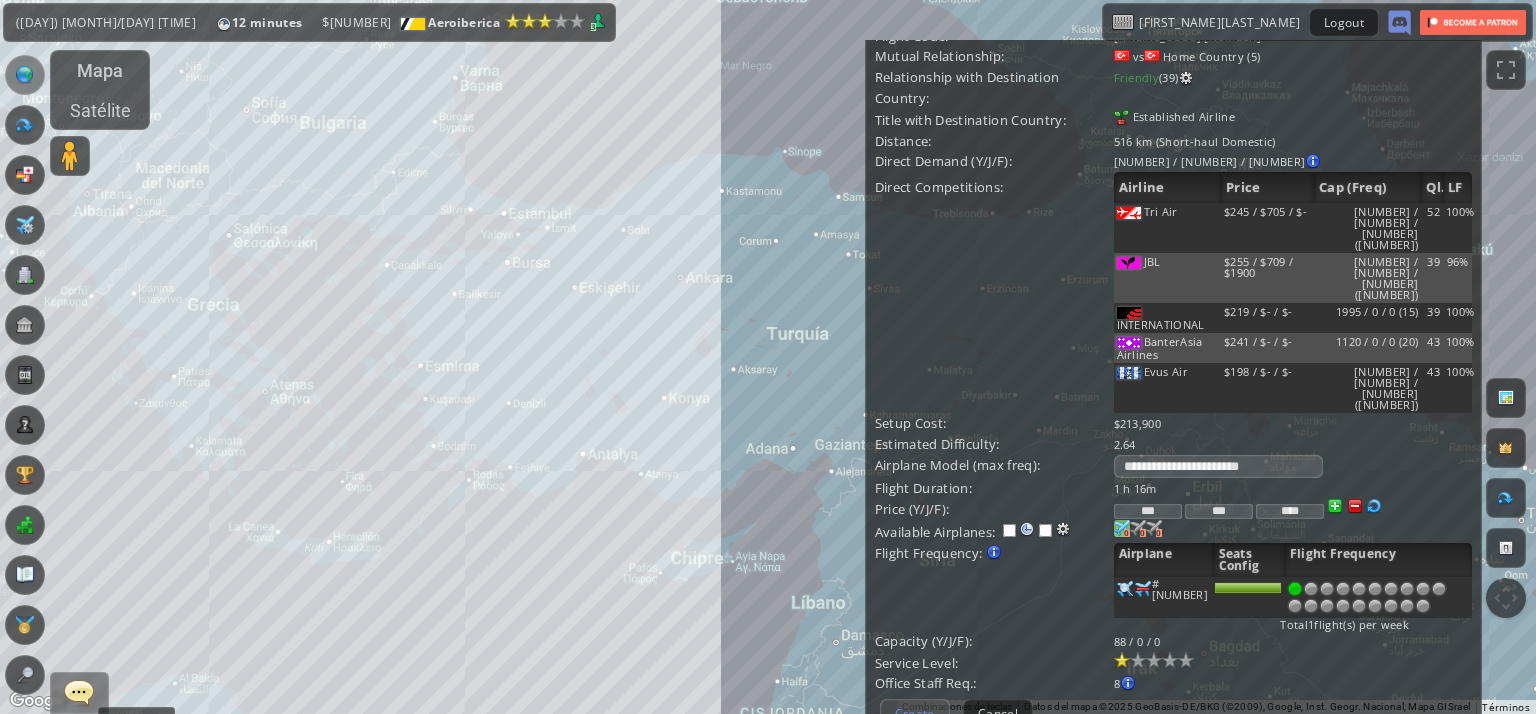 click on "Create" at bounding box center [915, 713] 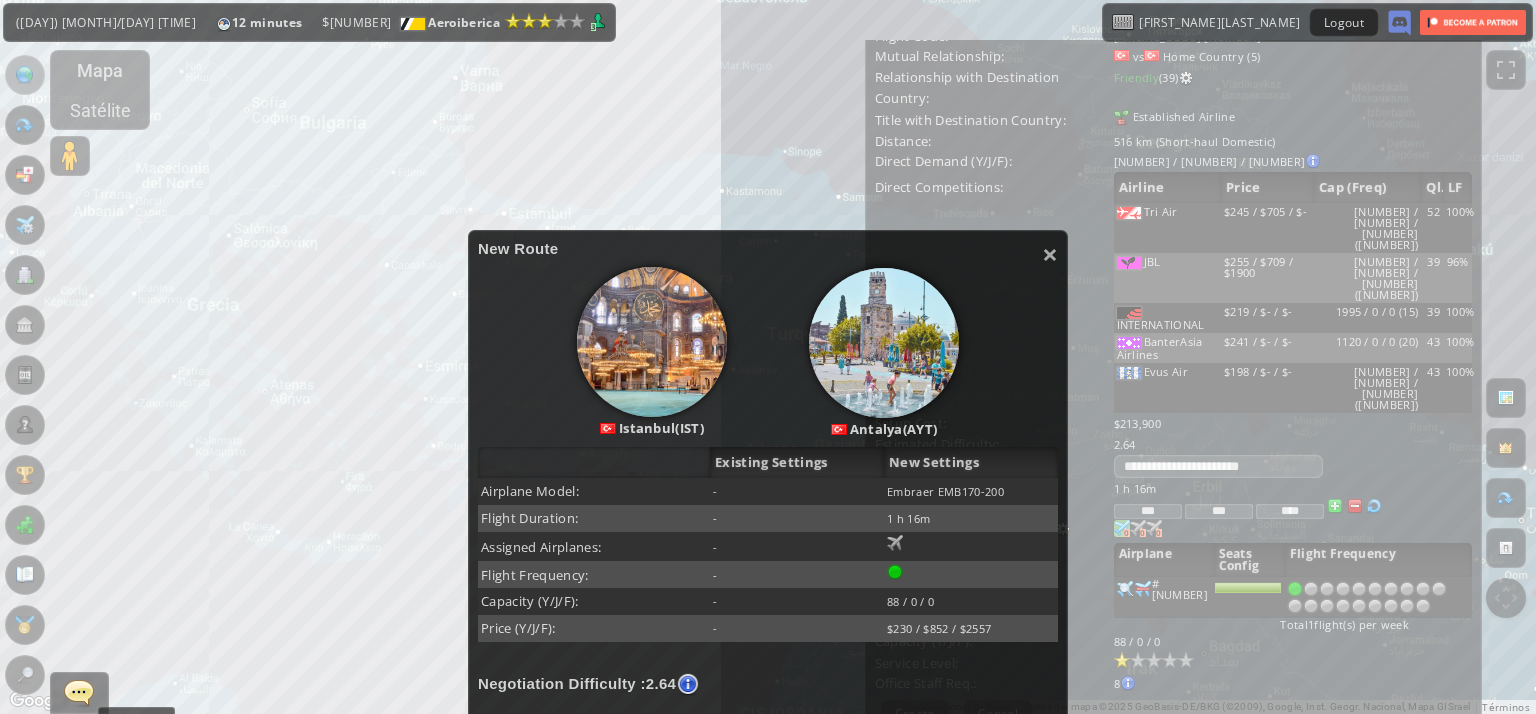 scroll, scrollTop: 400, scrollLeft: 0, axis: vertical 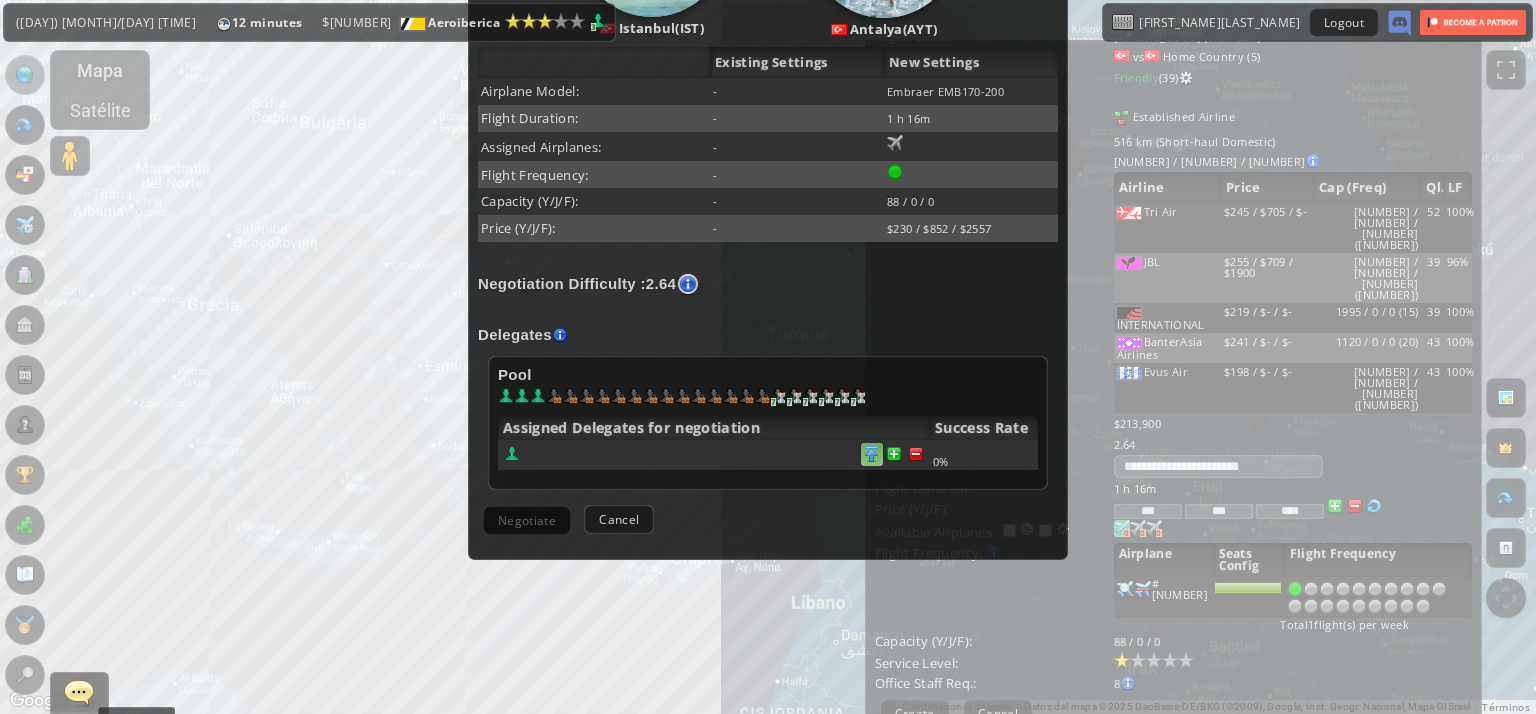 click at bounding box center (916, 454) 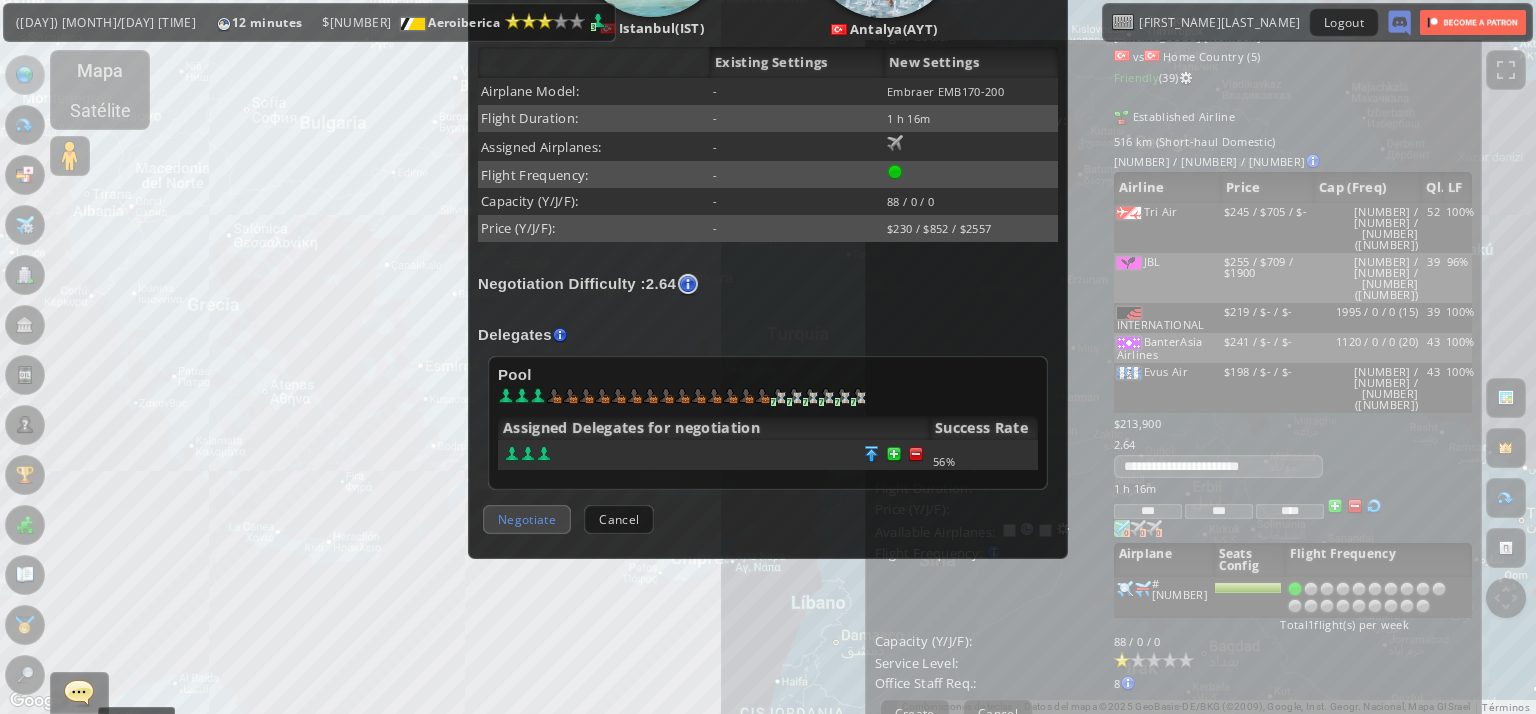 click on "Negotiate" at bounding box center [527, 519] 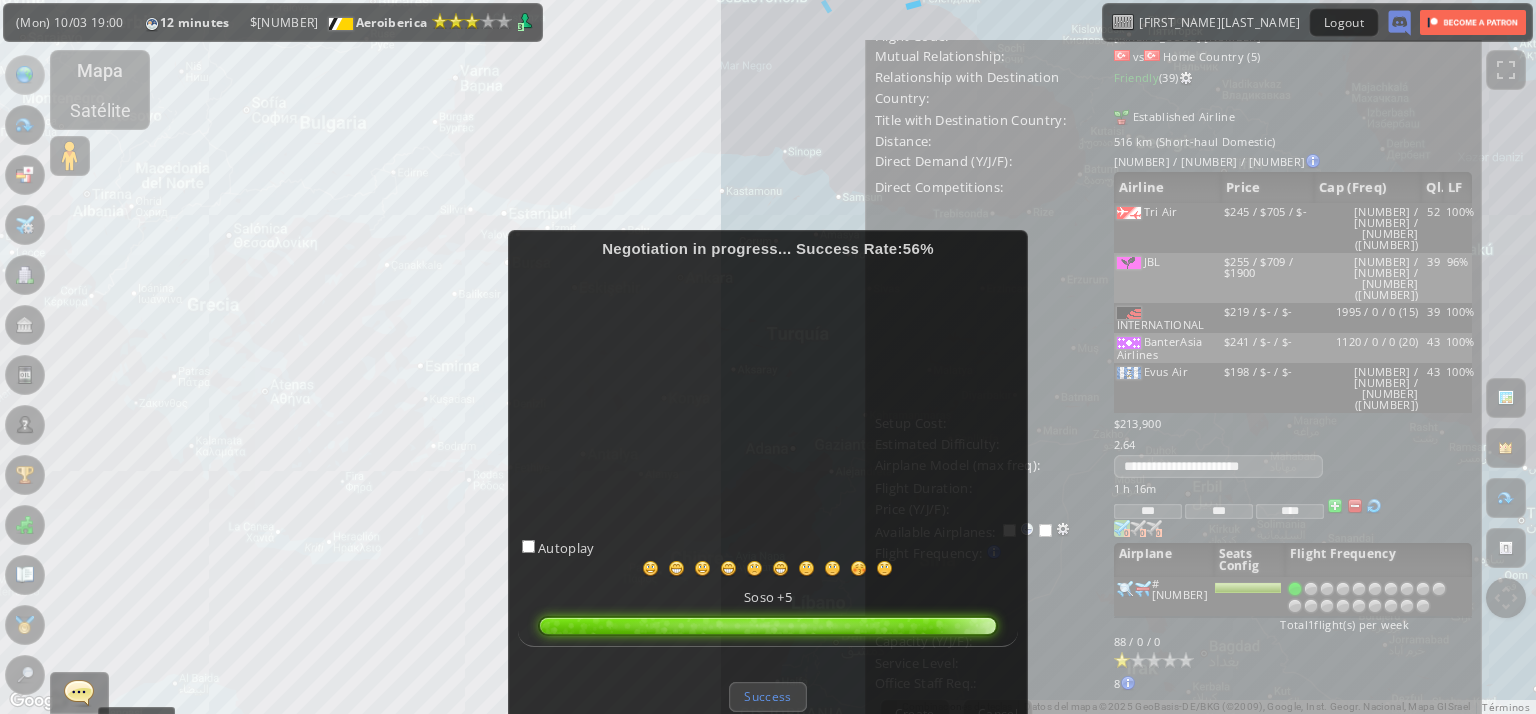 click on "Success" at bounding box center (767, 696) 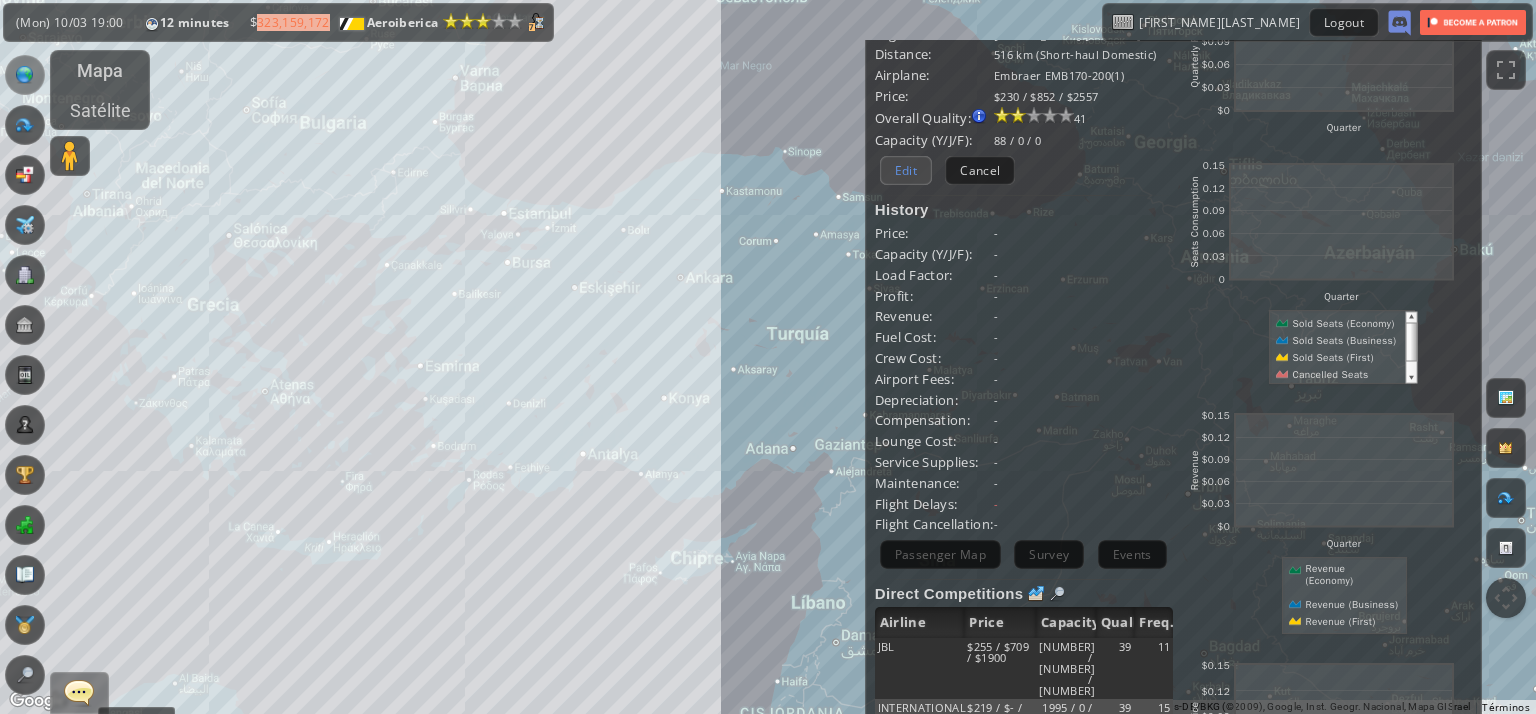 click on "Edit" at bounding box center (906, 170) 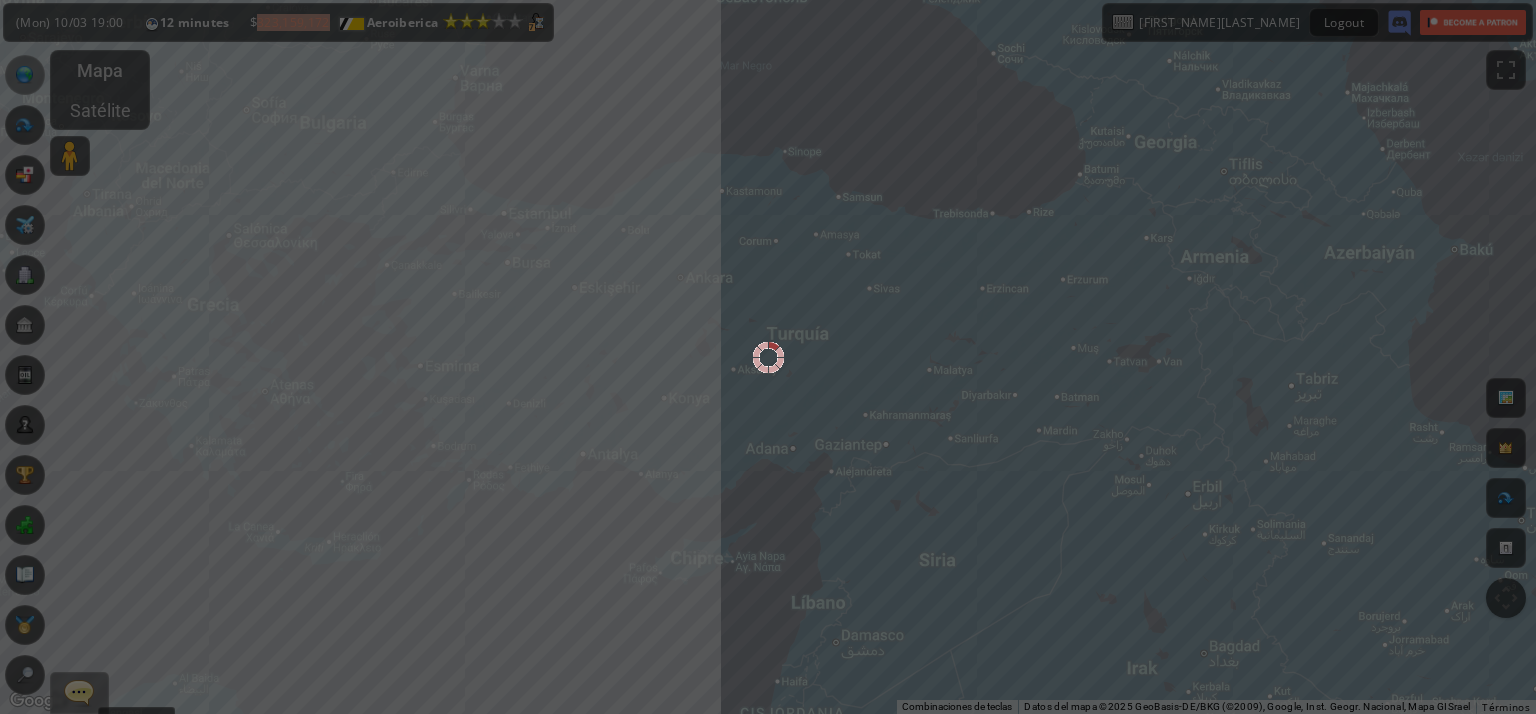 scroll, scrollTop: 0, scrollLeft: 0, axis: both 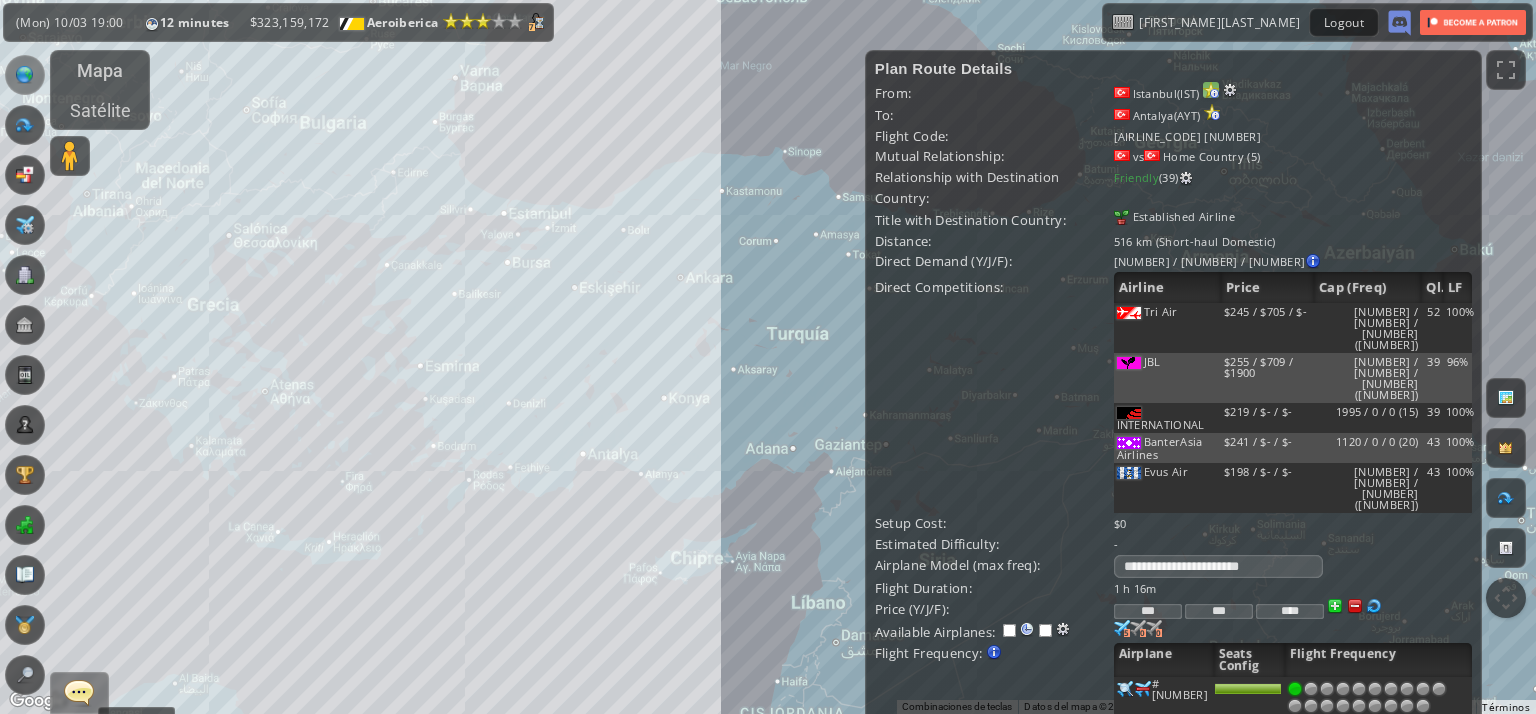 click at bounding box center (1211, 90) 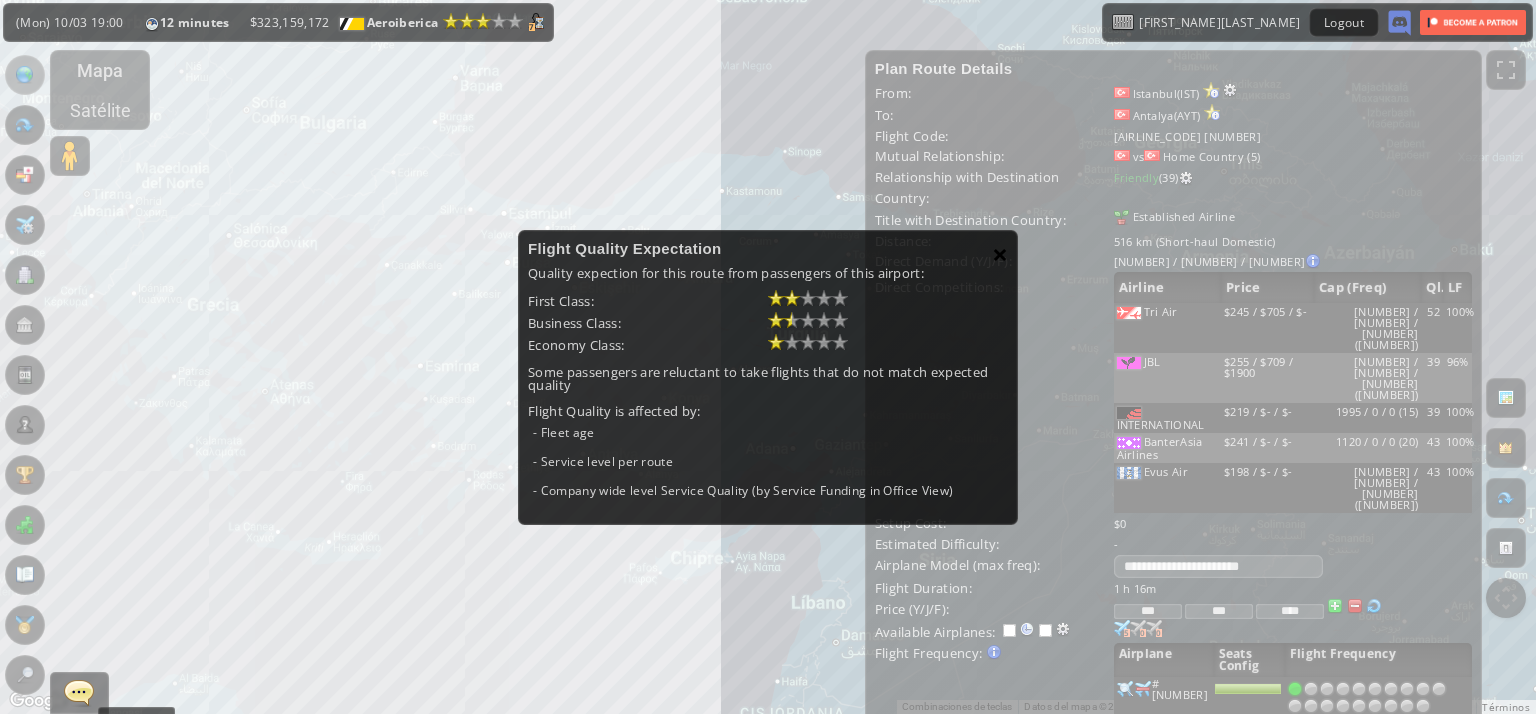 click on "×" at bounding box center [1000, 254] 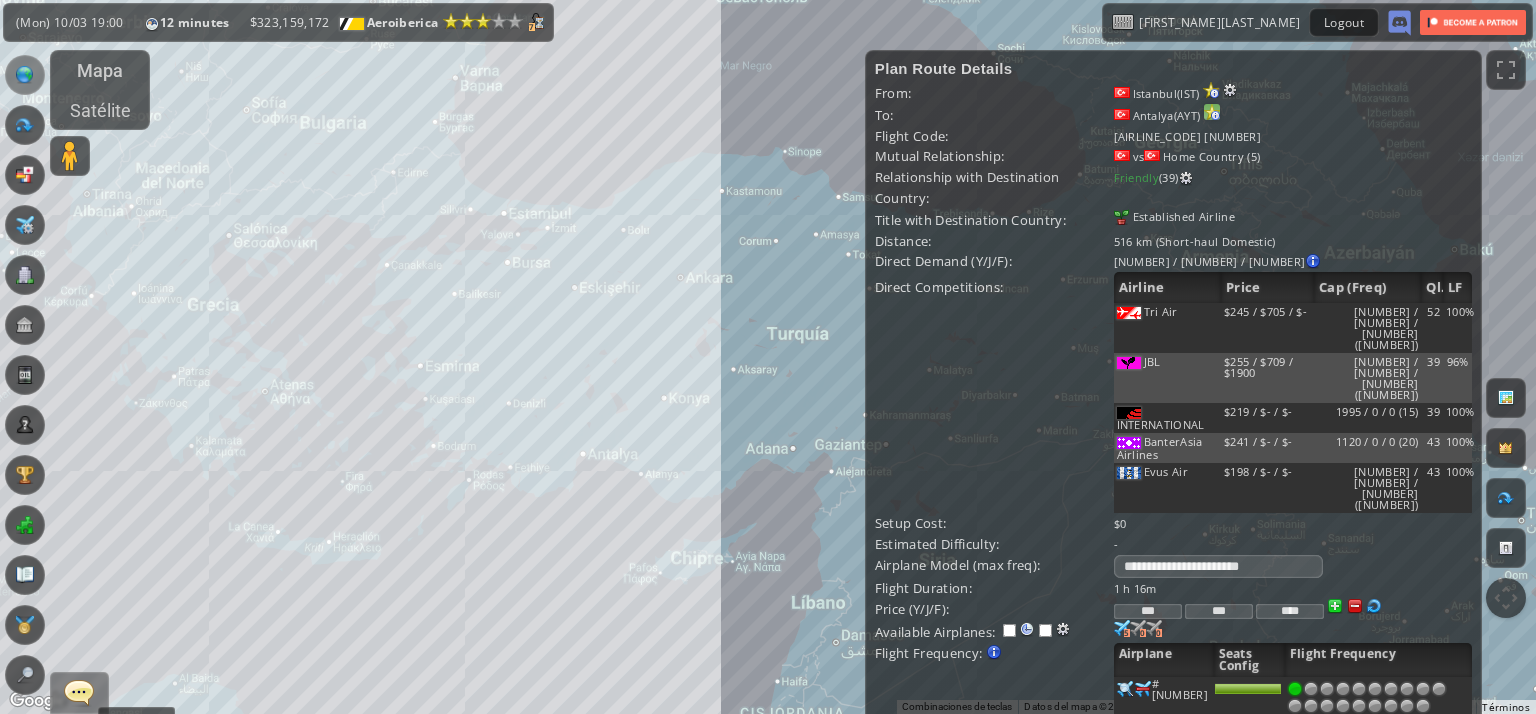 click at bounding box center (1211, 90) 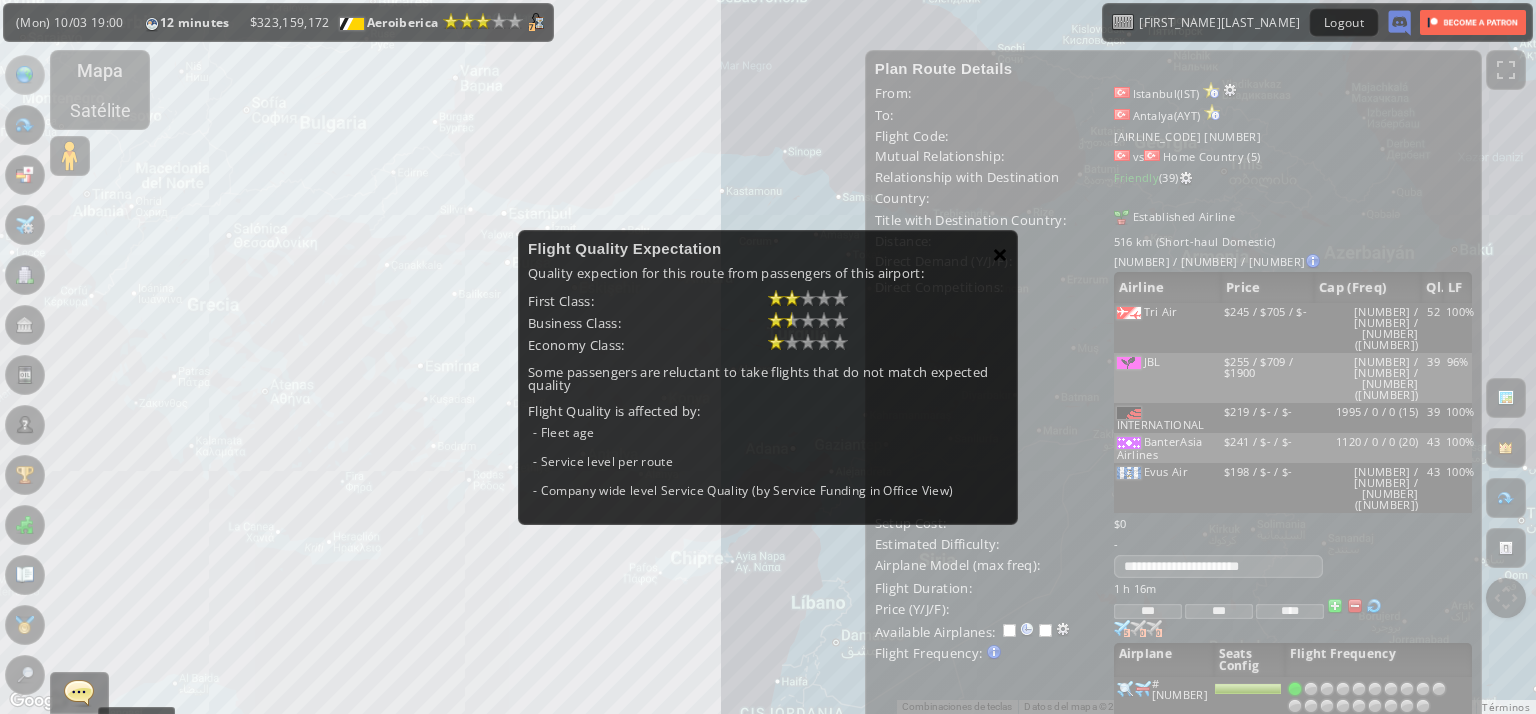 click on "×" at bounding box center (1000, 254) 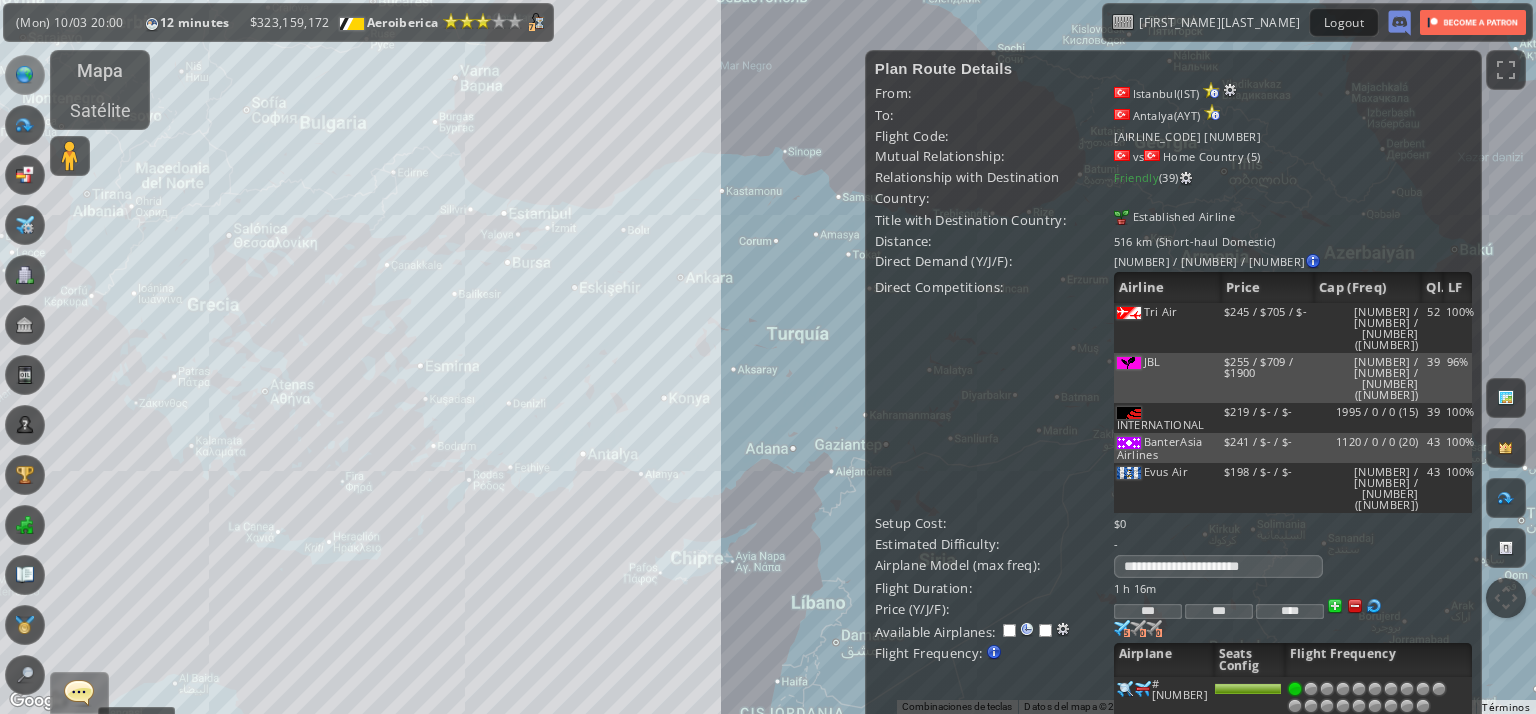 scroll, scrollTop: 100, scrollLeft: 0, axis: vertical 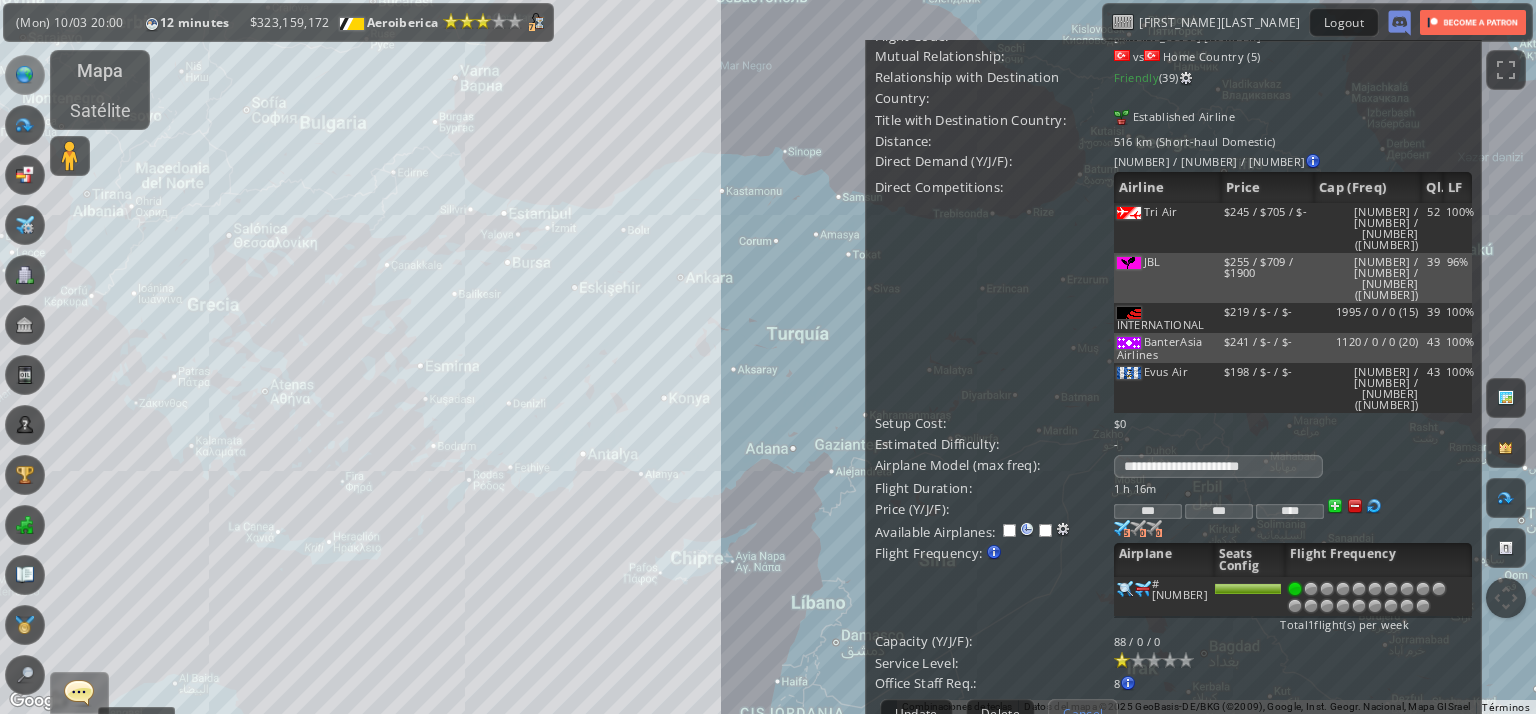 click on "Cancel" at bounding box center [1083, 713] 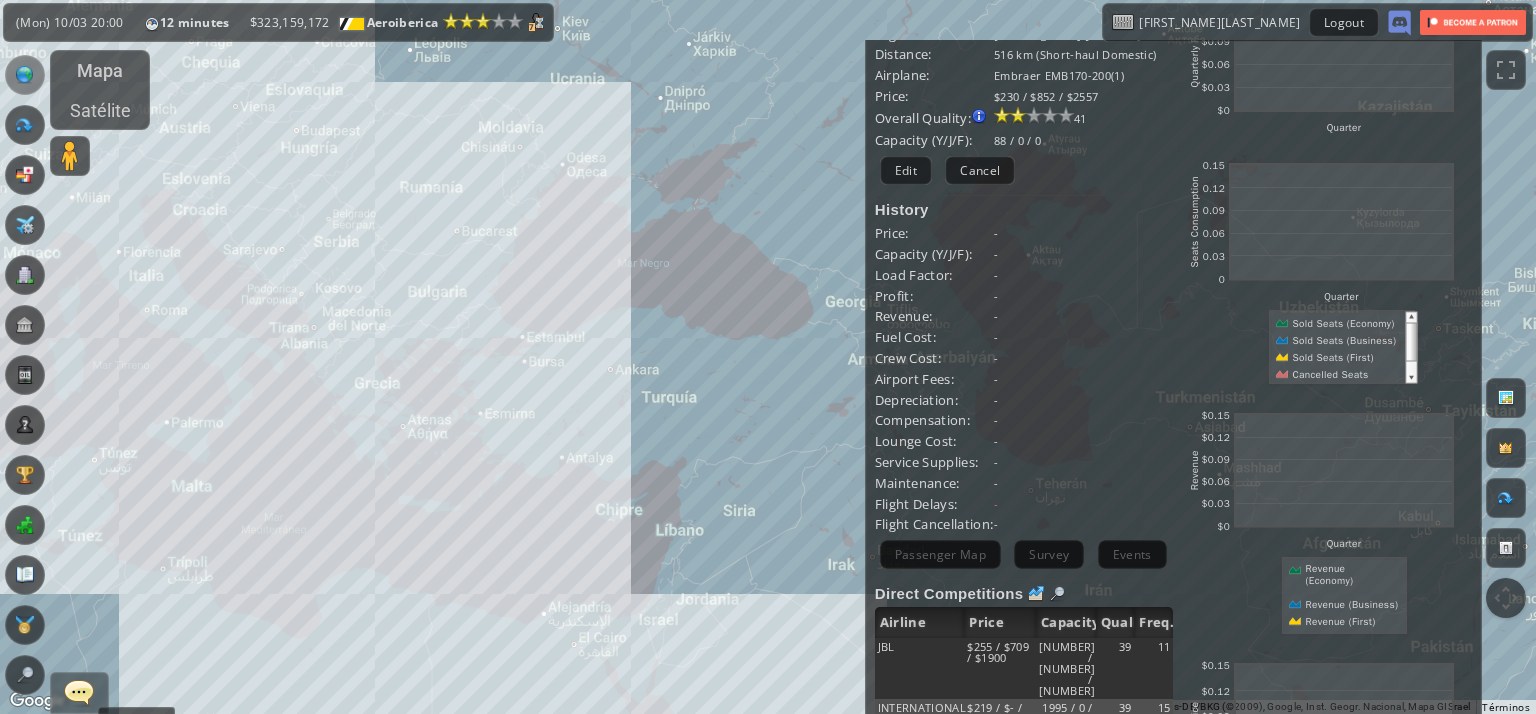 click on "Cancel" at bounding box center [980, 170] 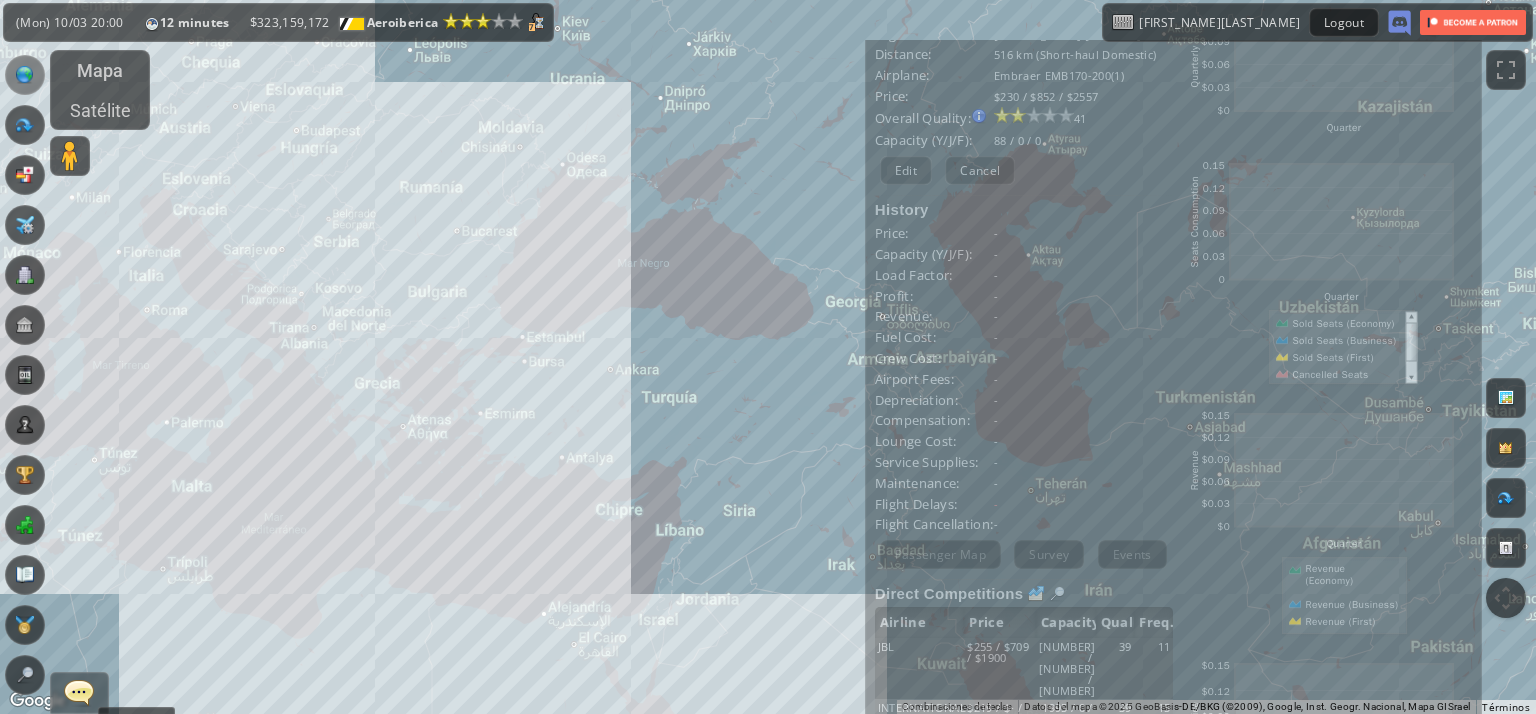 scroll, scrollTop: 0, scrollLeft: 0, axis: both 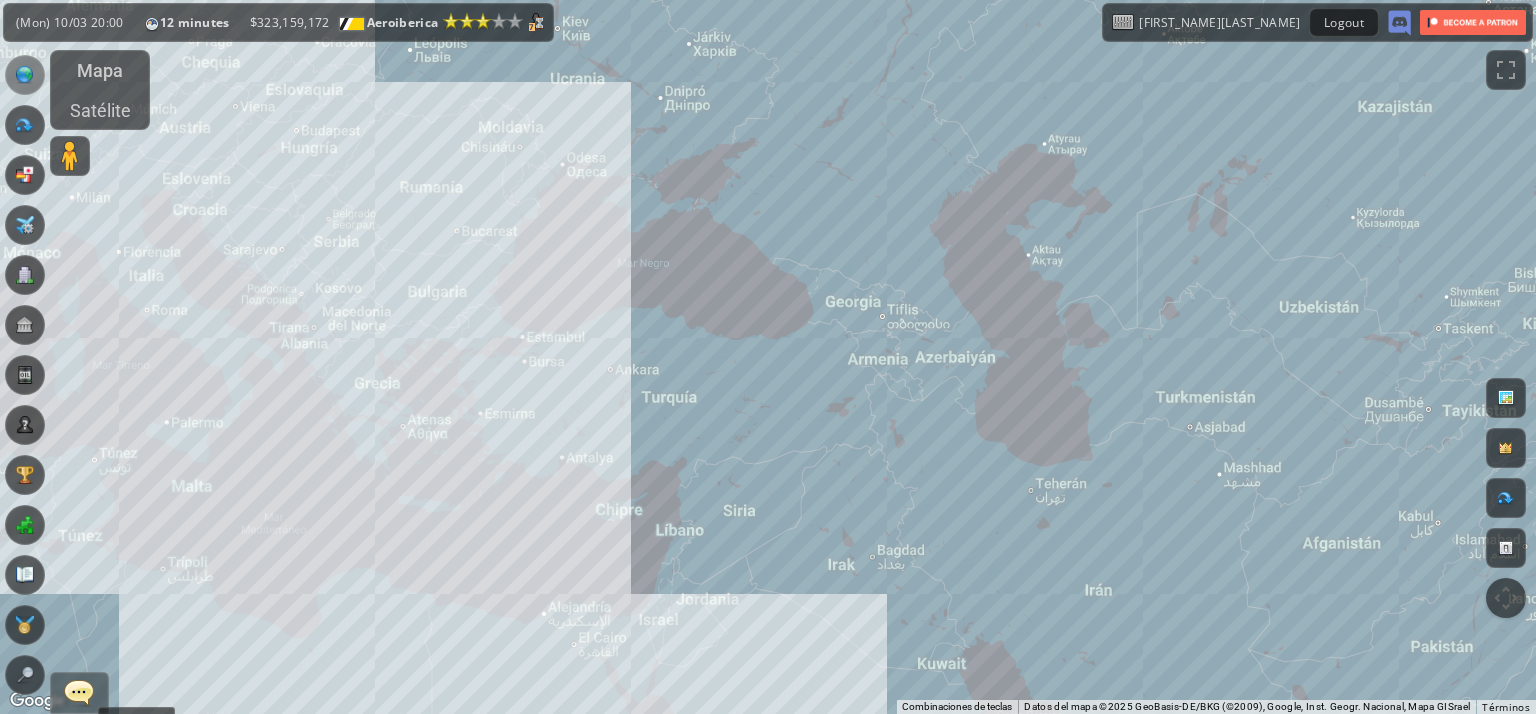 click at bounding box center (25, 125) 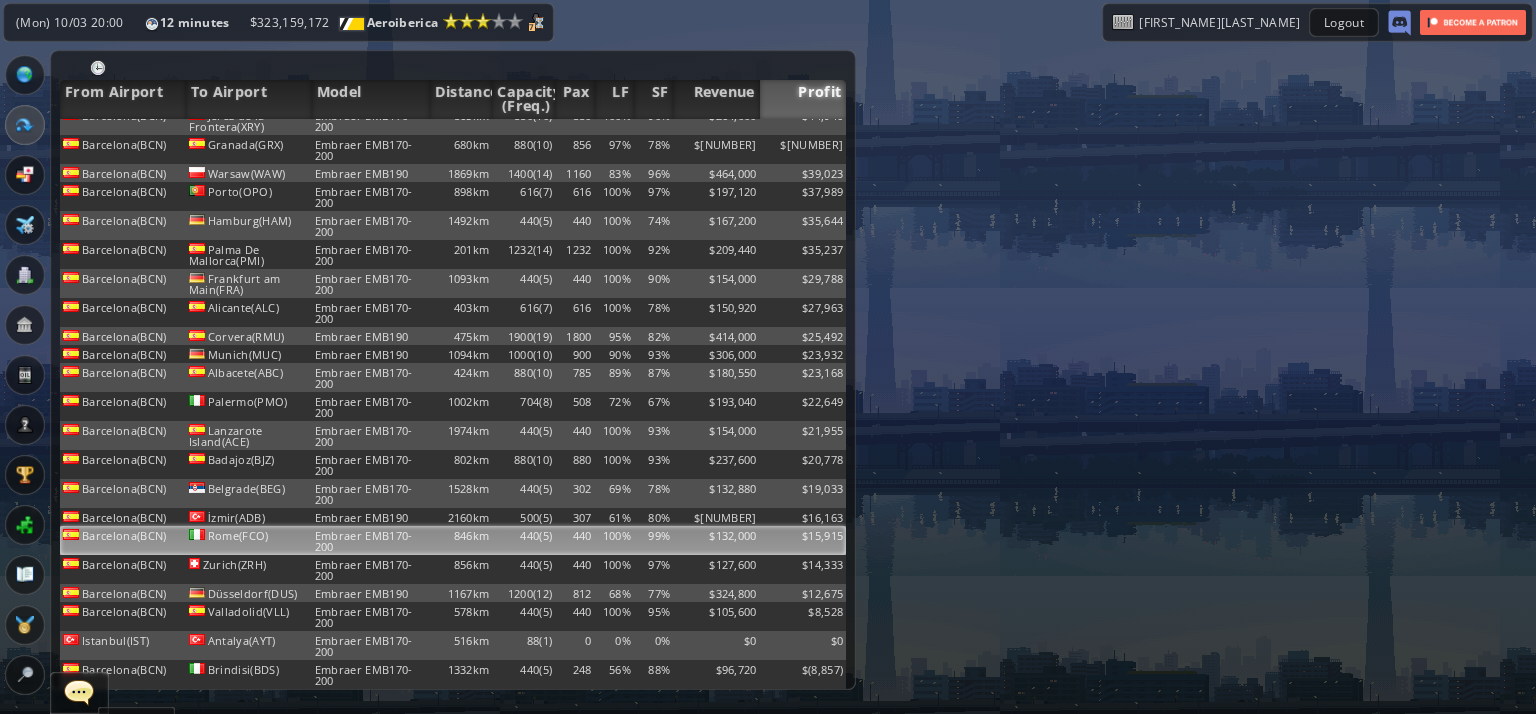 scroll, scrollTop: 0, scrollLeft: 0, axis: both 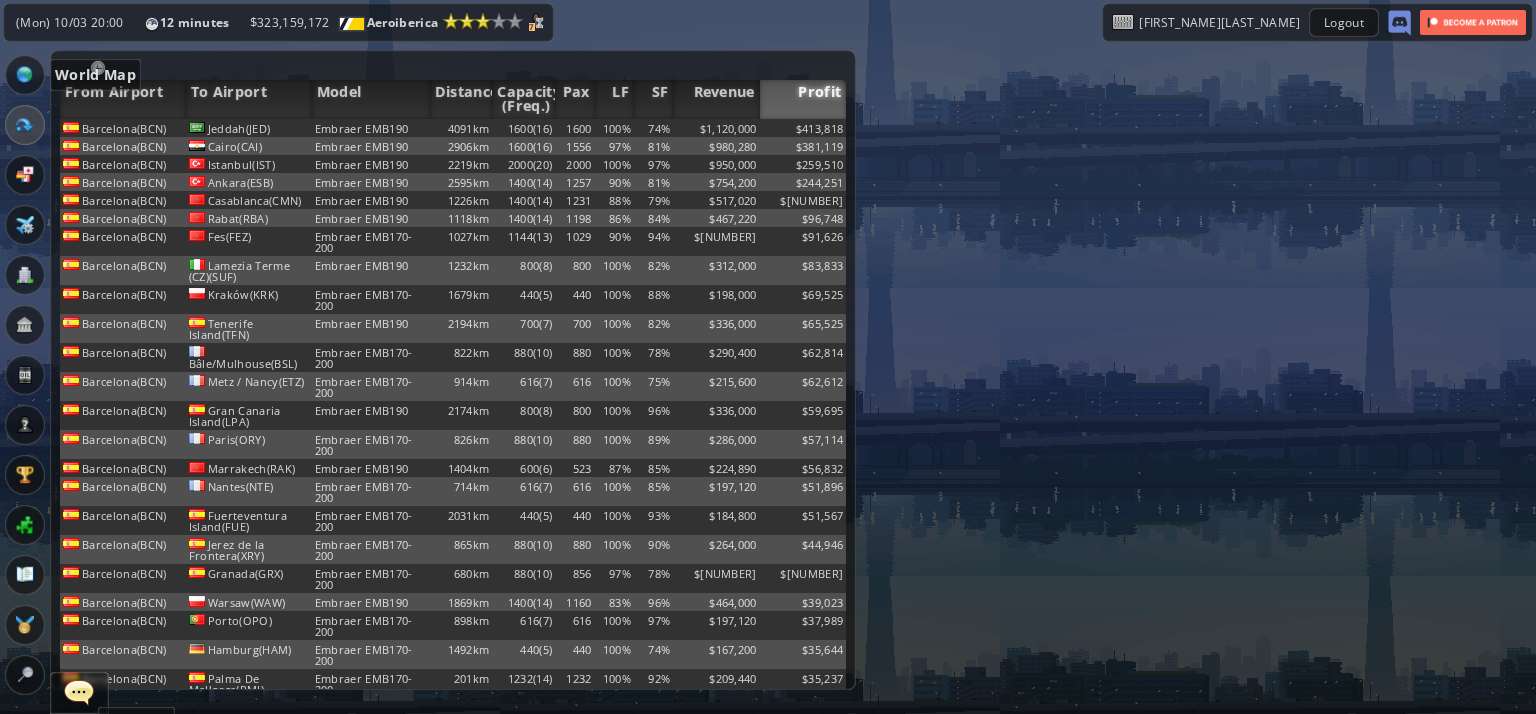 click at bounding box center (25, 75) 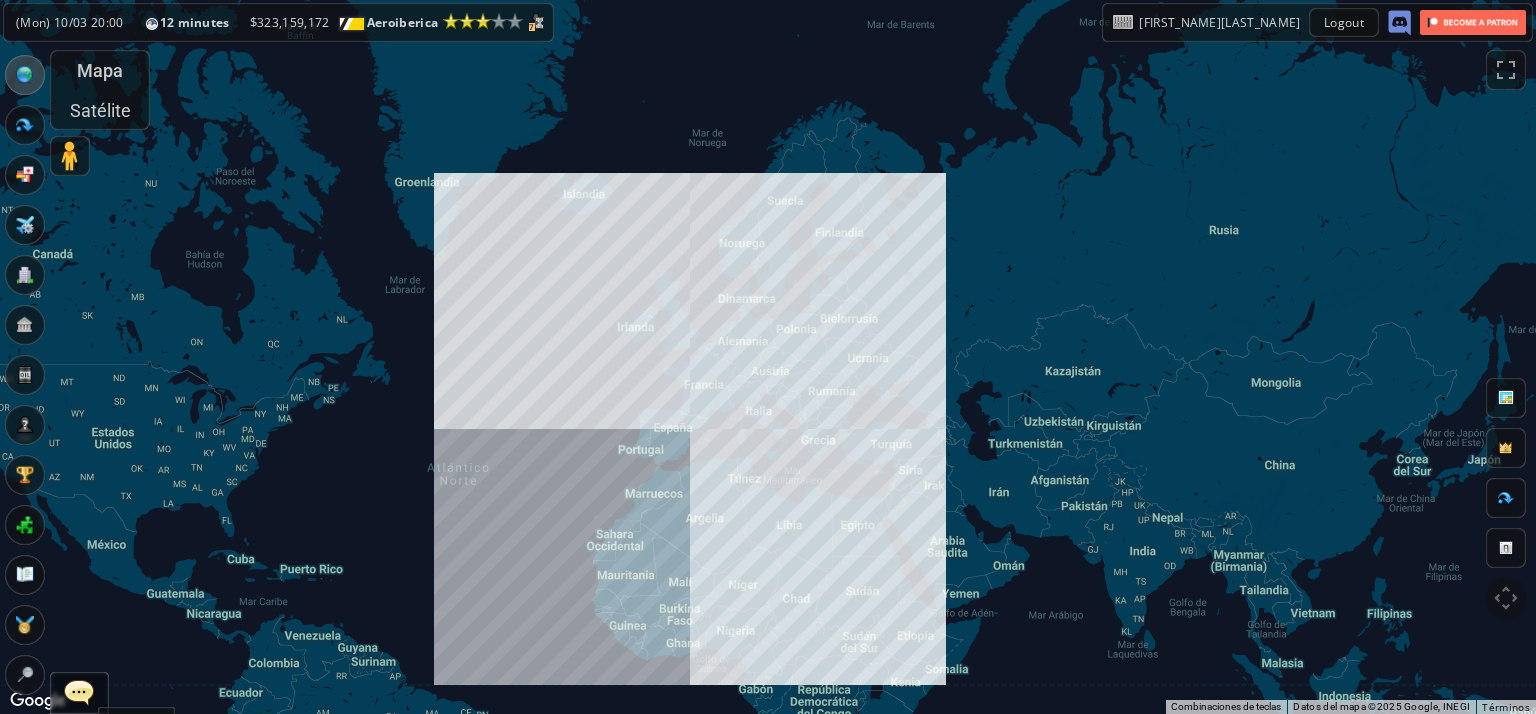 drag, startPoint x: 458, startPoint y: 551, endPoint x: 724, endPoint y: 500, distance: 270.84497 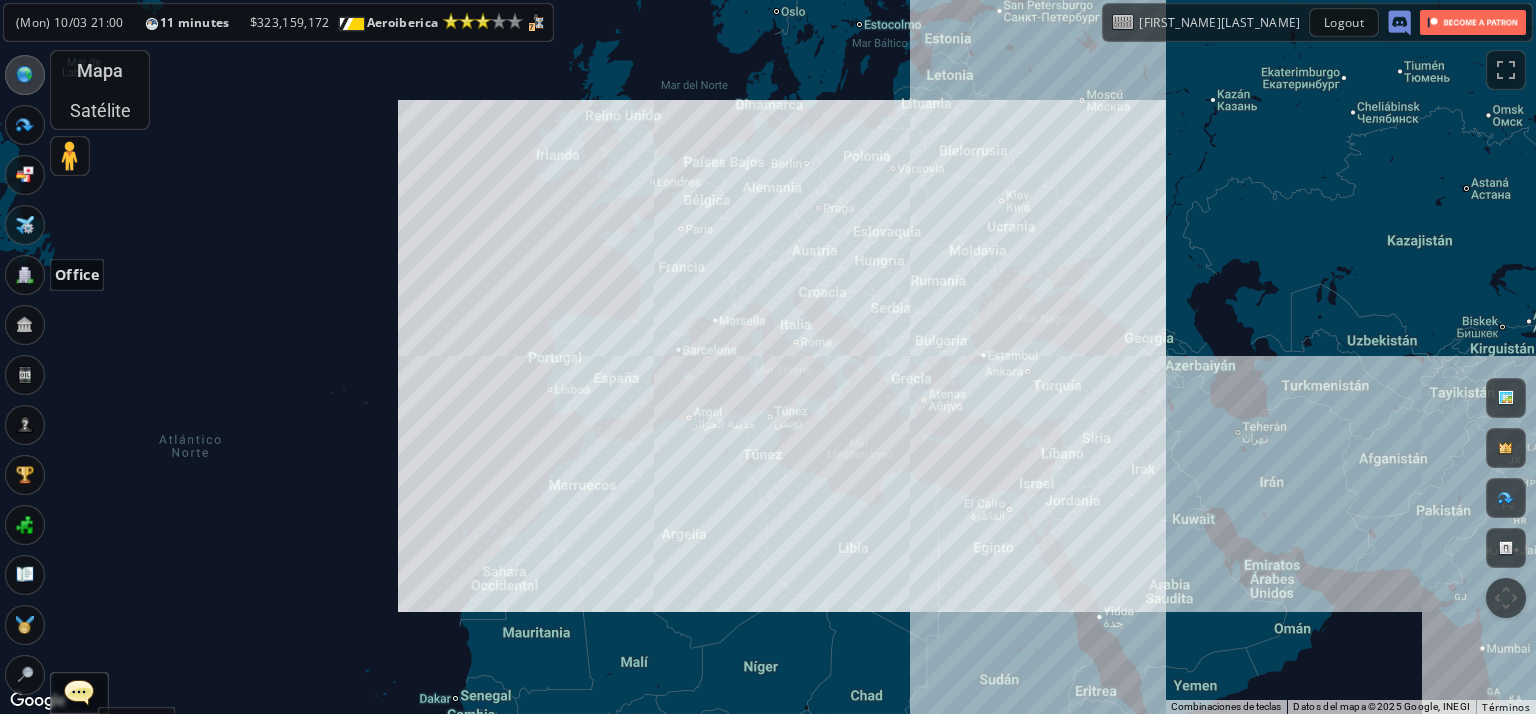 click at bounding box center [25, 275] 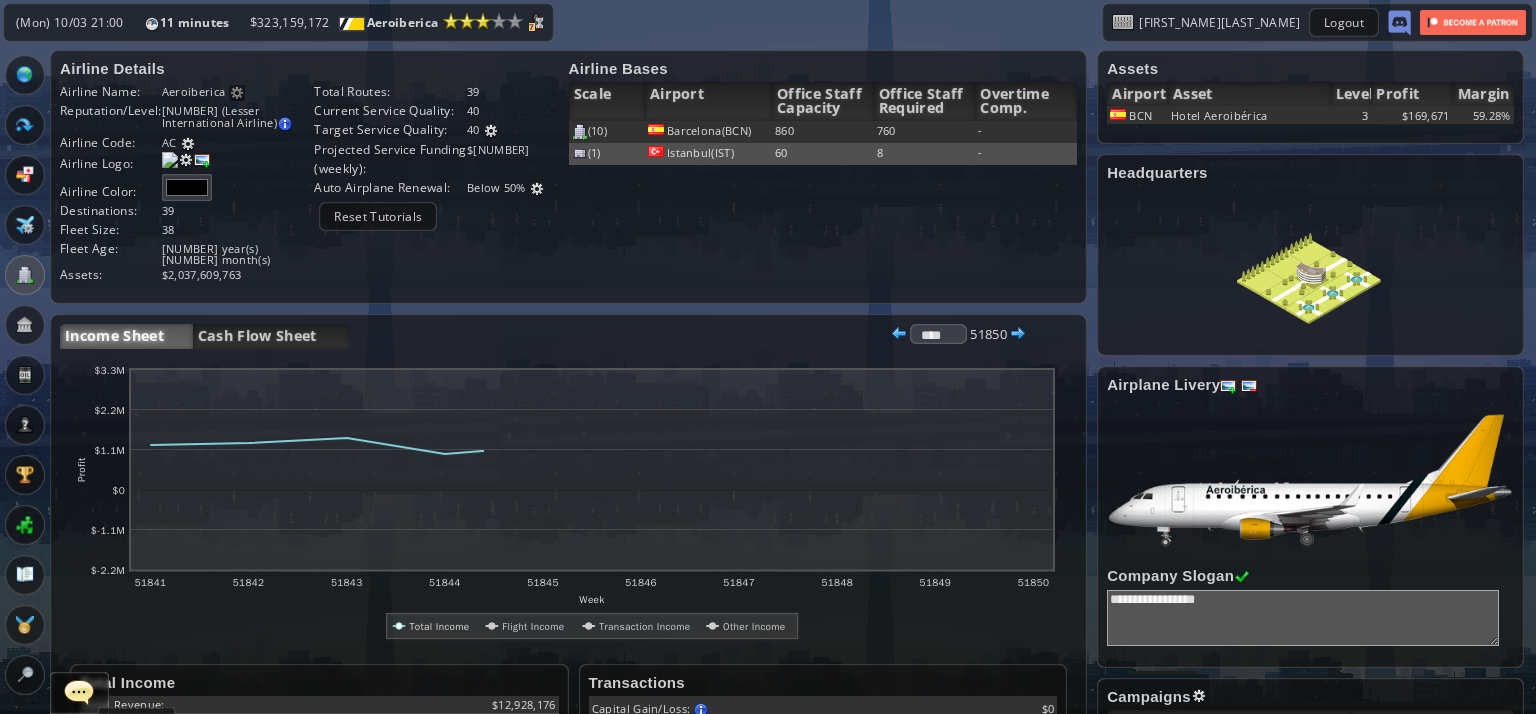 click on "(1)" at bounding box center (607, 132) 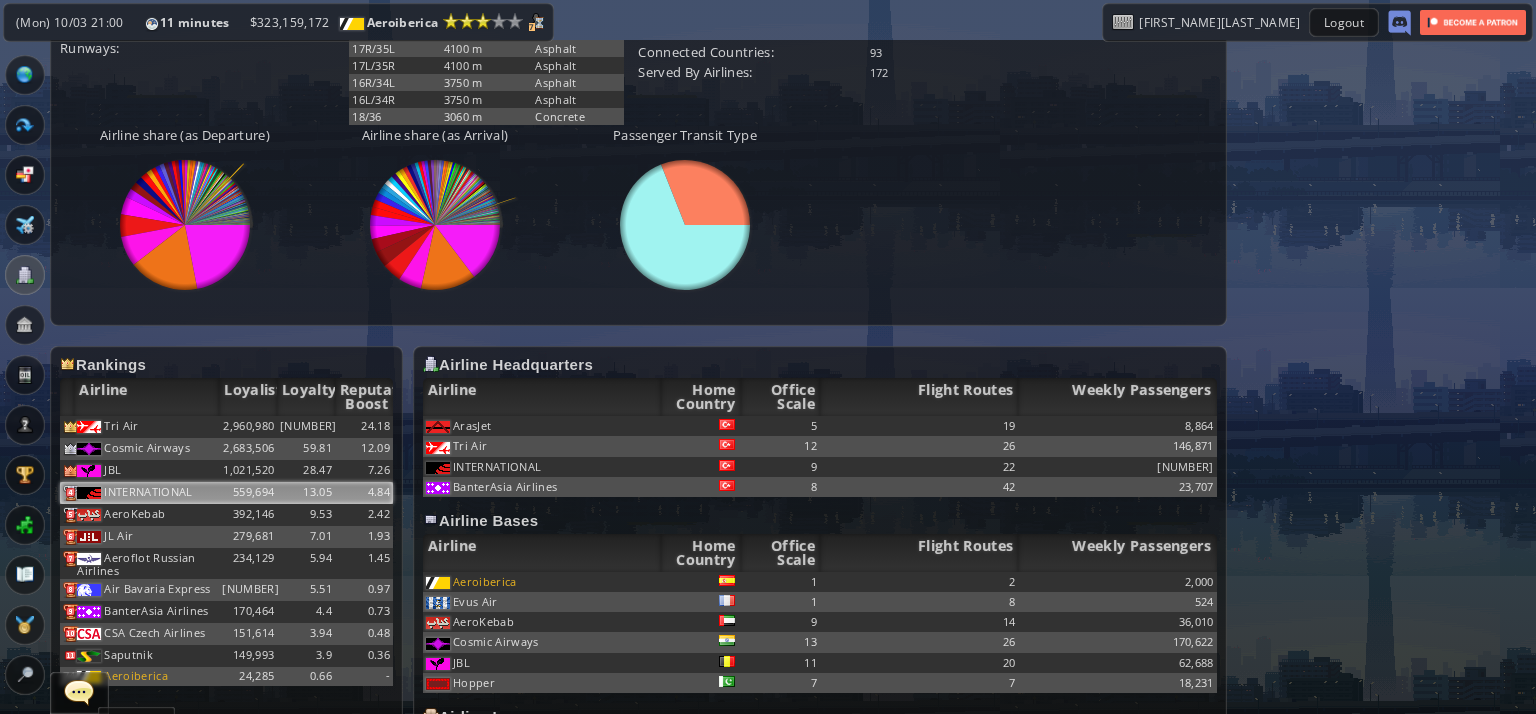 scroll, scrollTop: 1074, scrollLeft: 0, axis: vertical 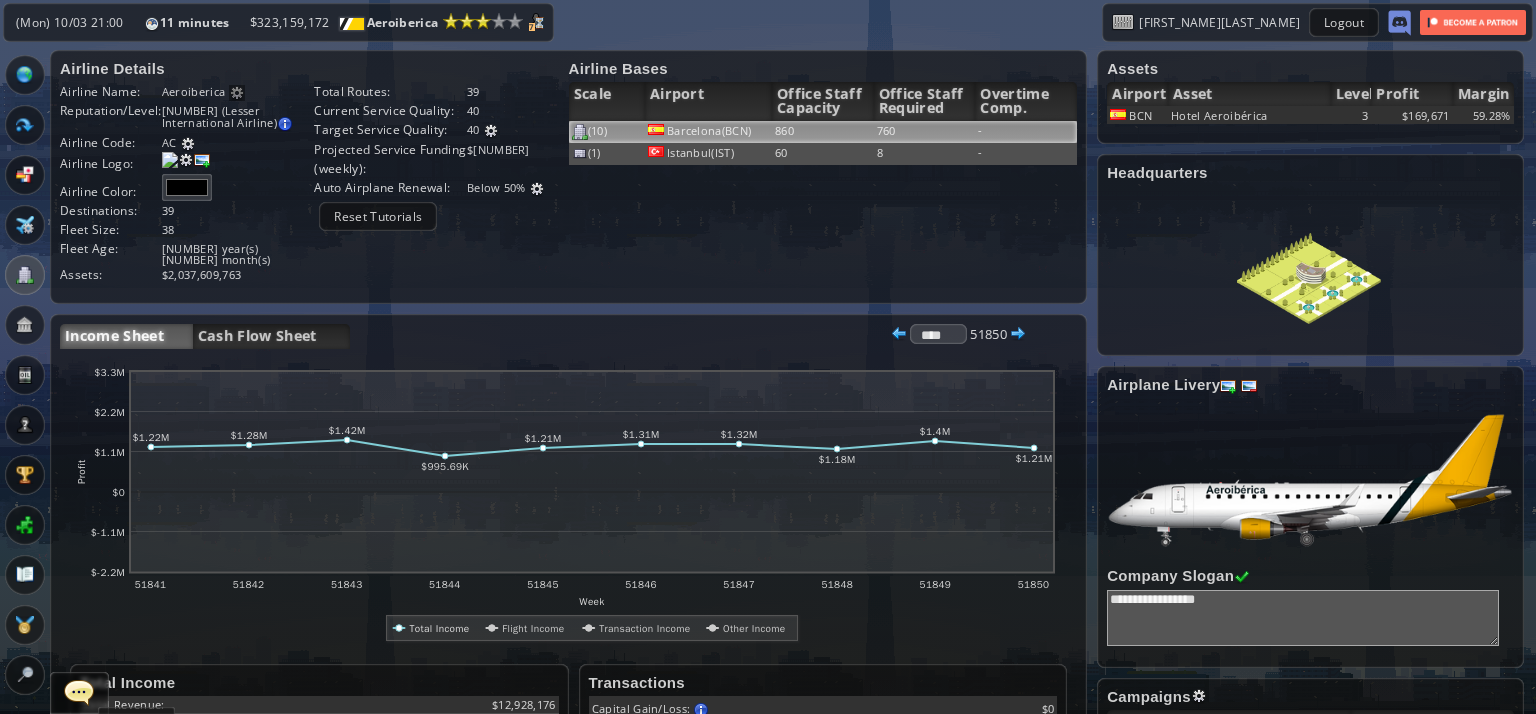 click on "Barcelona(BCN)" at bounding box center [708, 132] 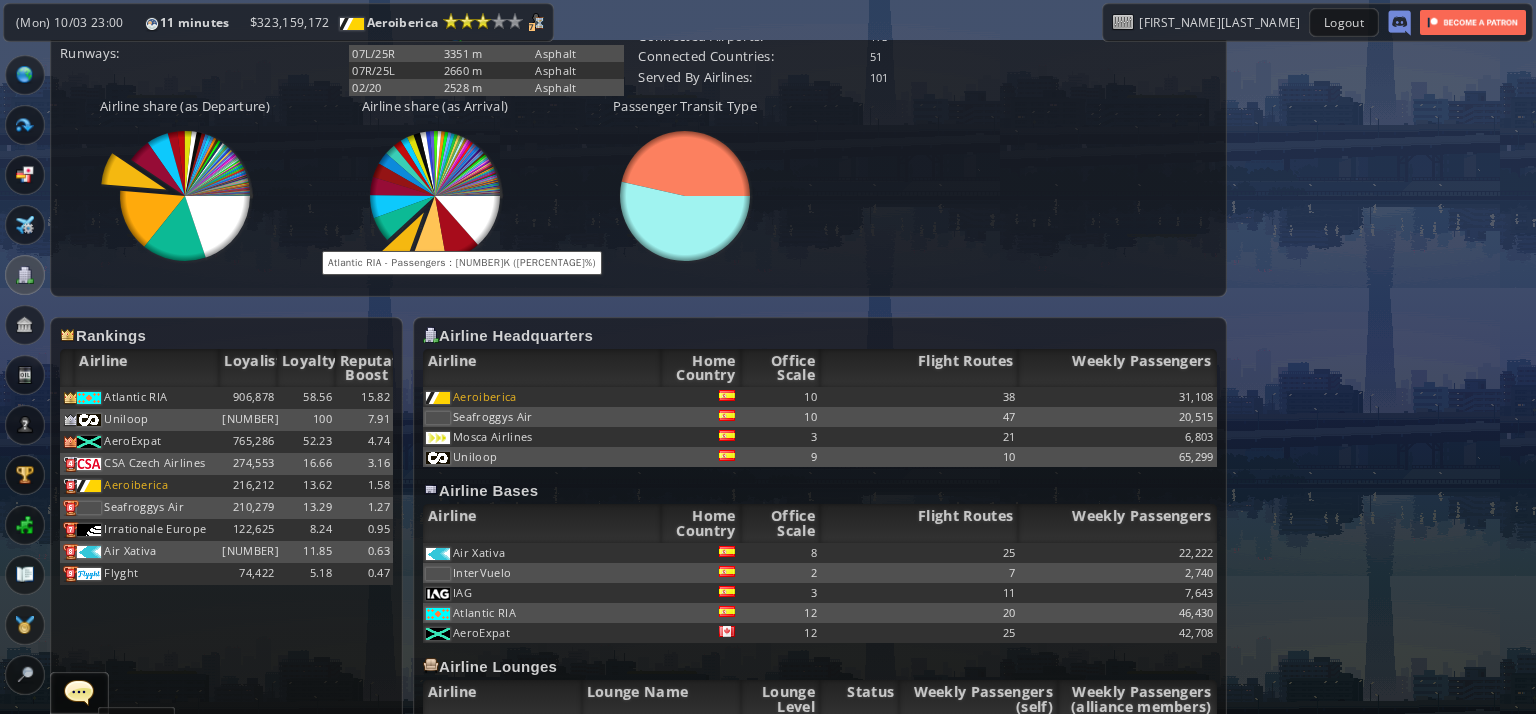 scroll, scrollTop: 0, scrollLeft: 0, axis: both 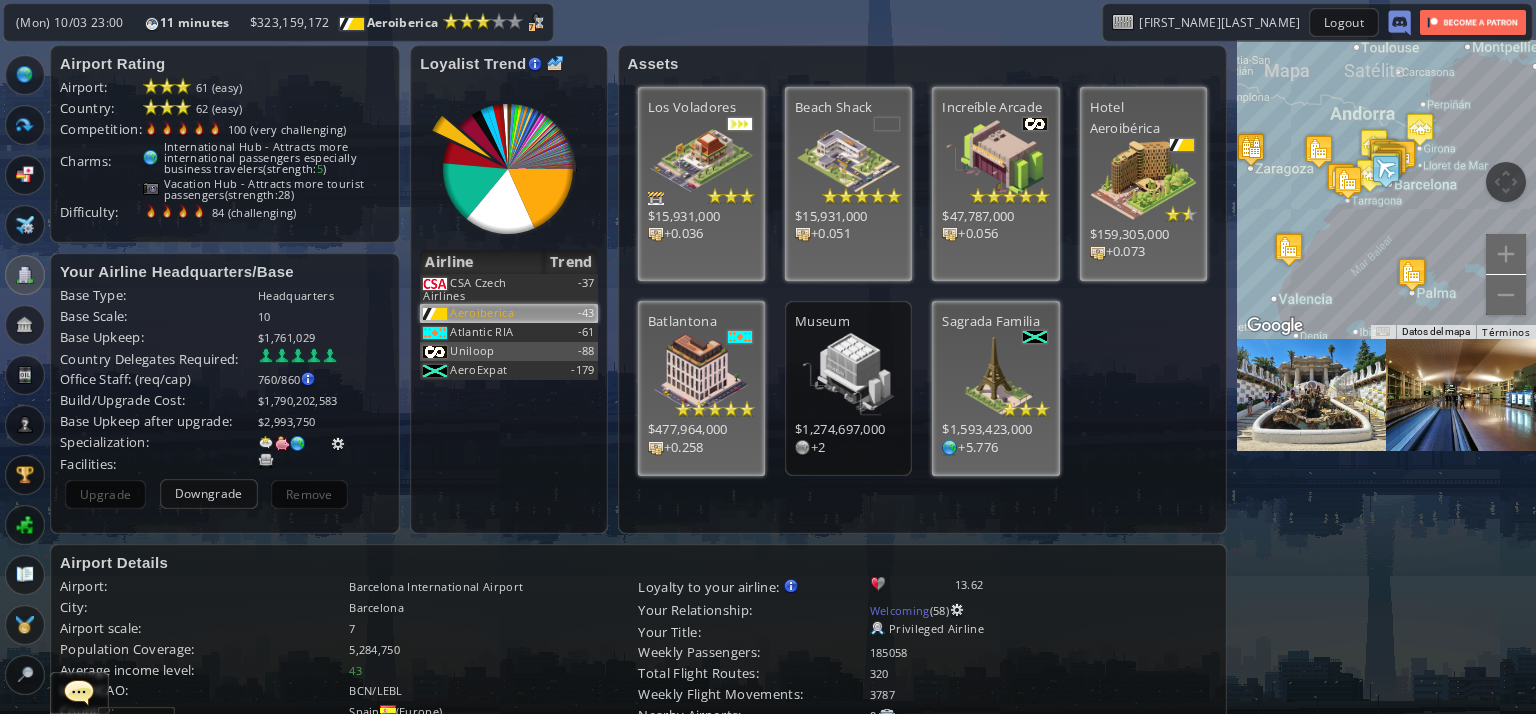 click on "Aeroiberica" at bounding box center [464, 289] 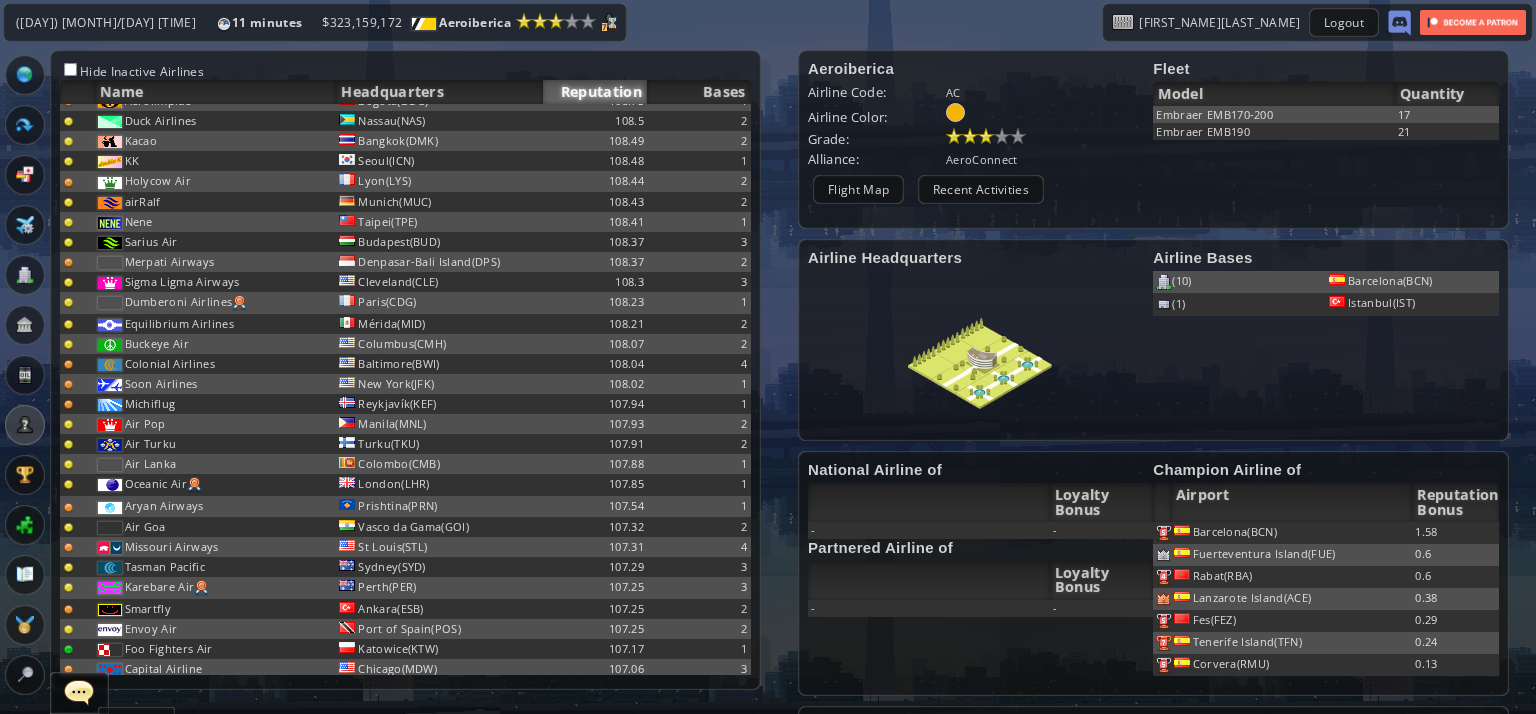 scroll, scrollTop: 7266, scrollLeft: 0, axis: vertical 